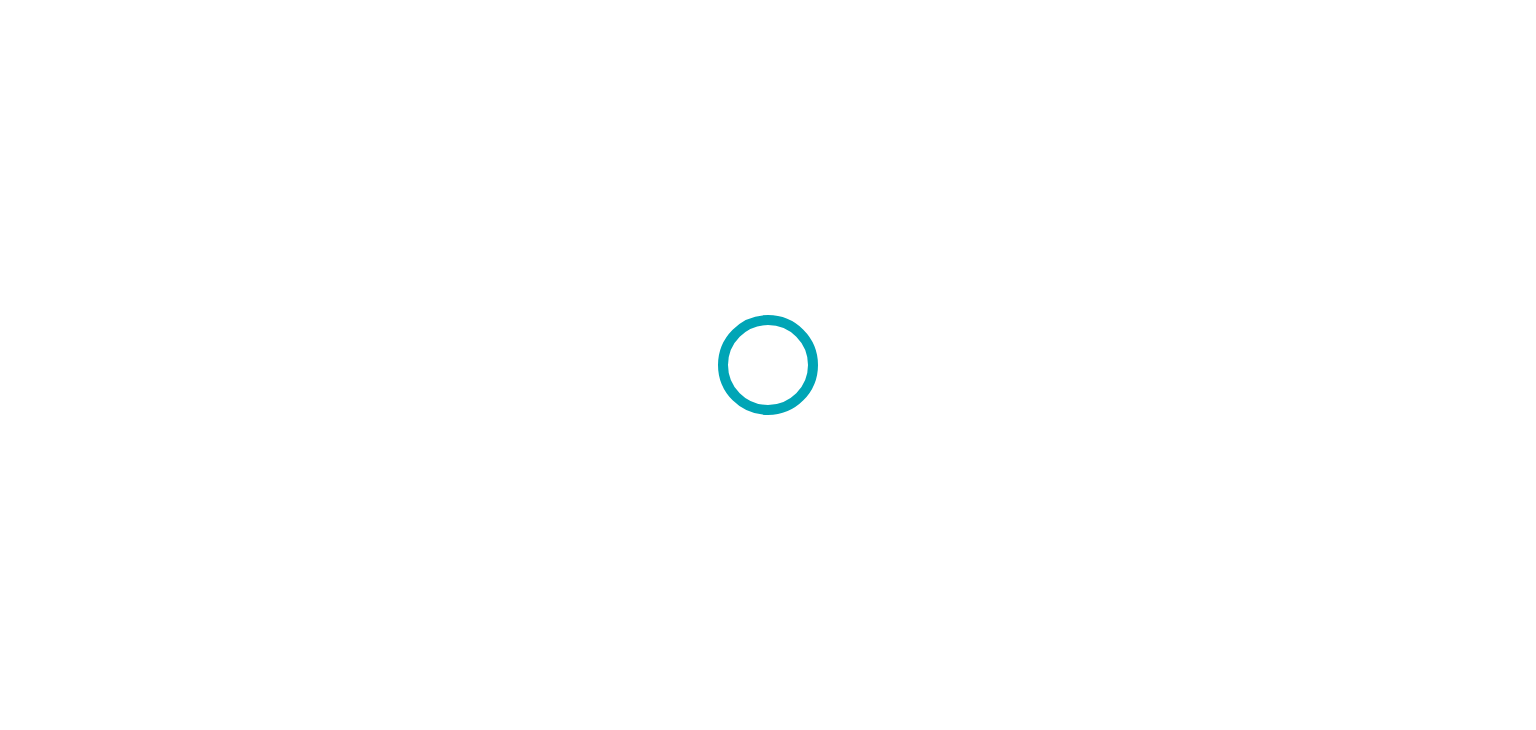 scroll, scrollTop: 0, scrollLeft: 0, axis: both 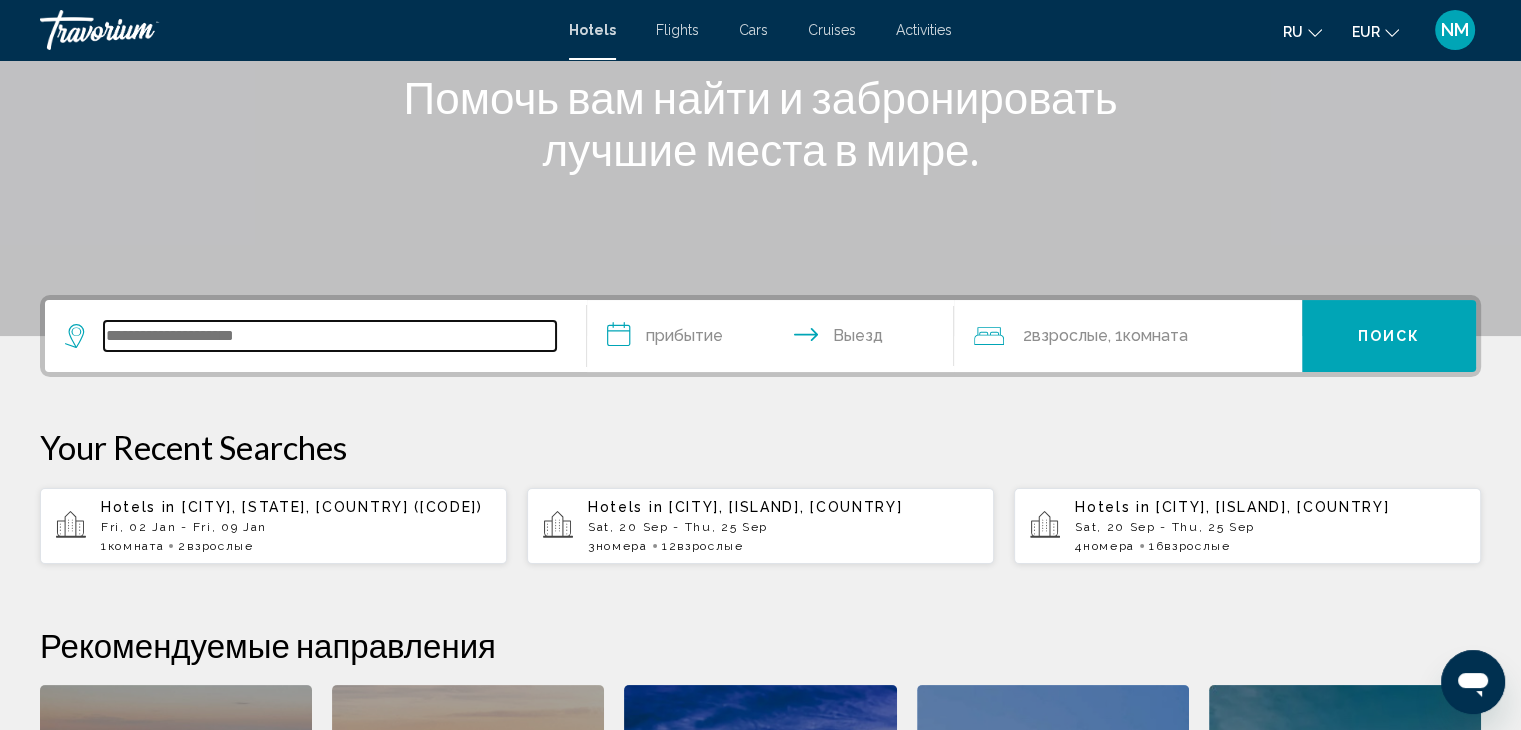 click at bounding box center (330, 336) 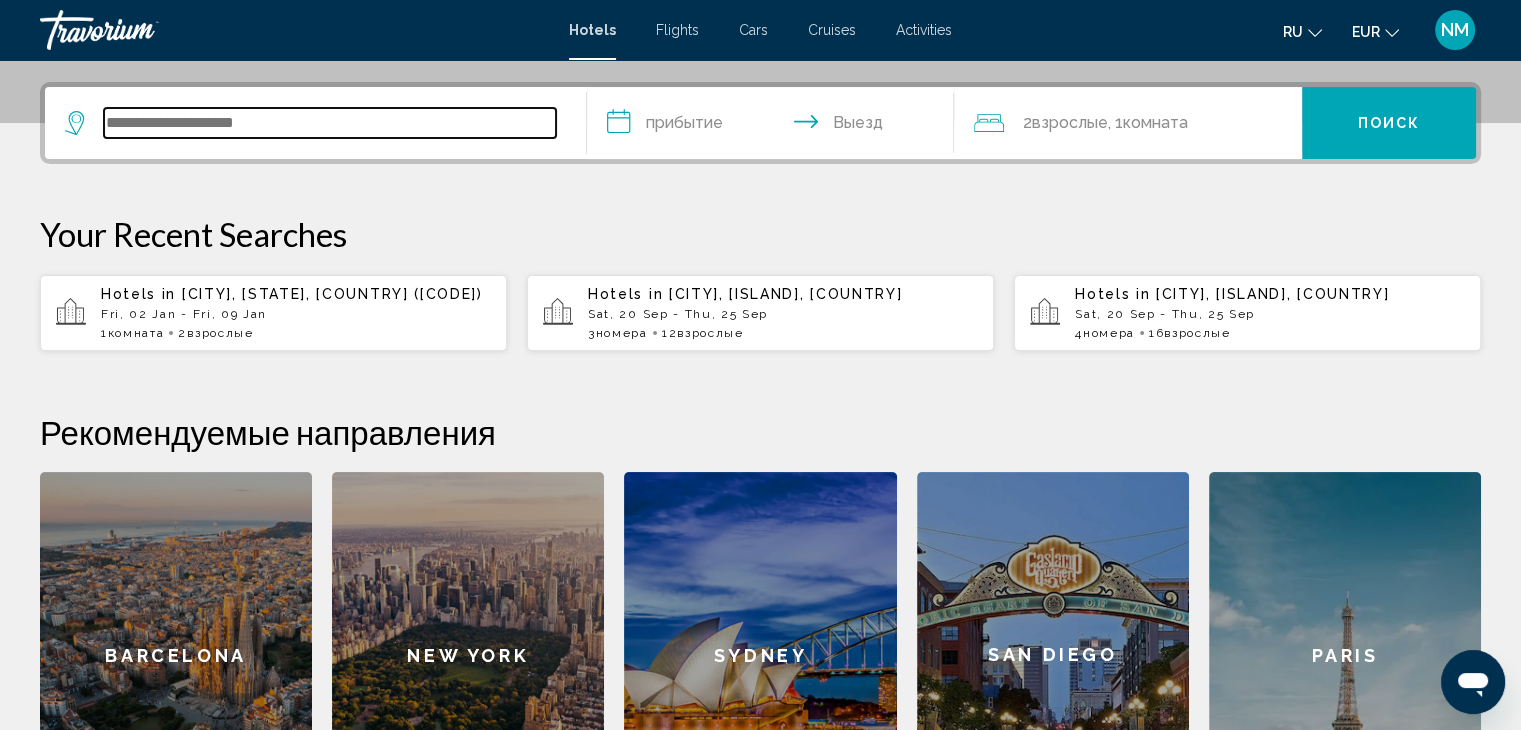 scroll, scrollTop: 493, scrollLeft: 0, axis: vertical 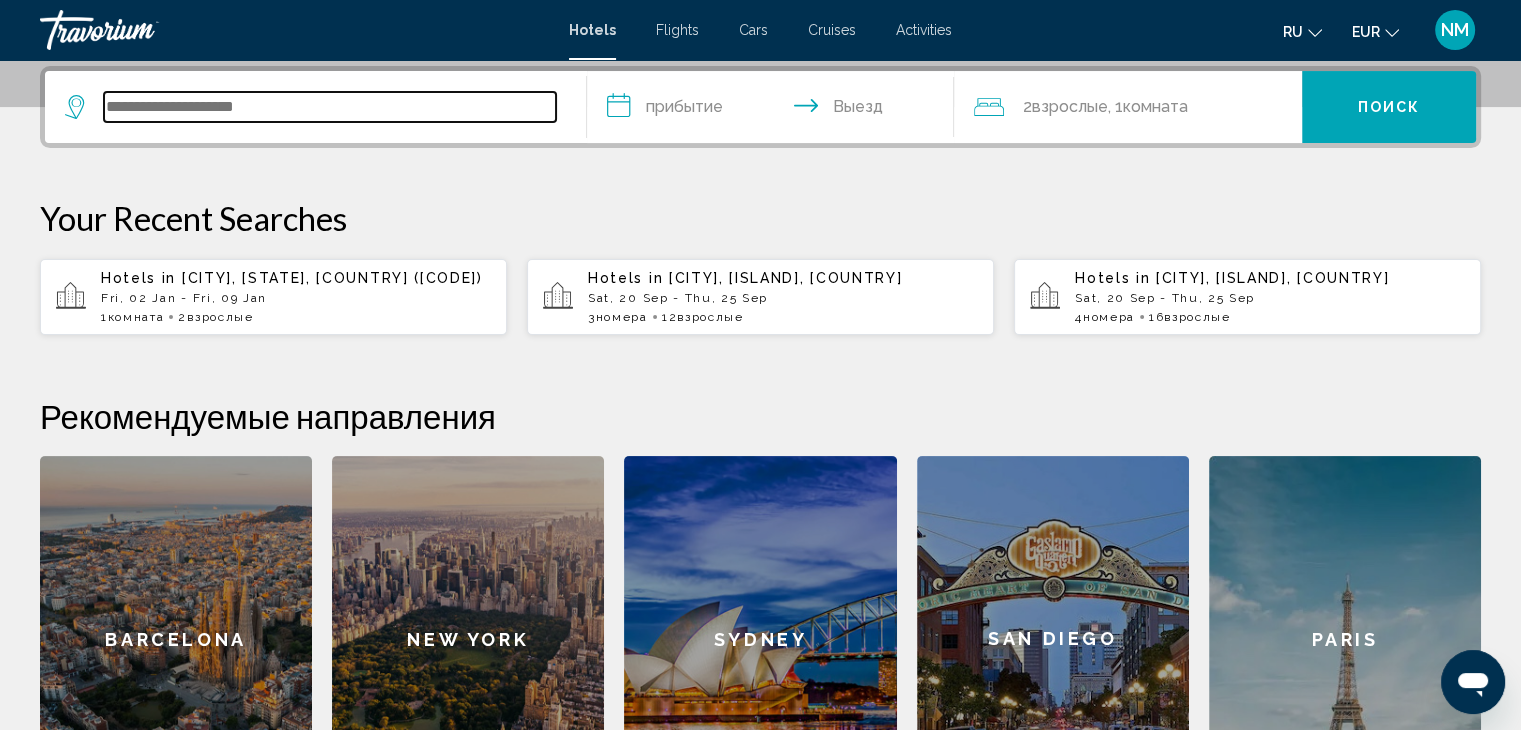 type on "*" 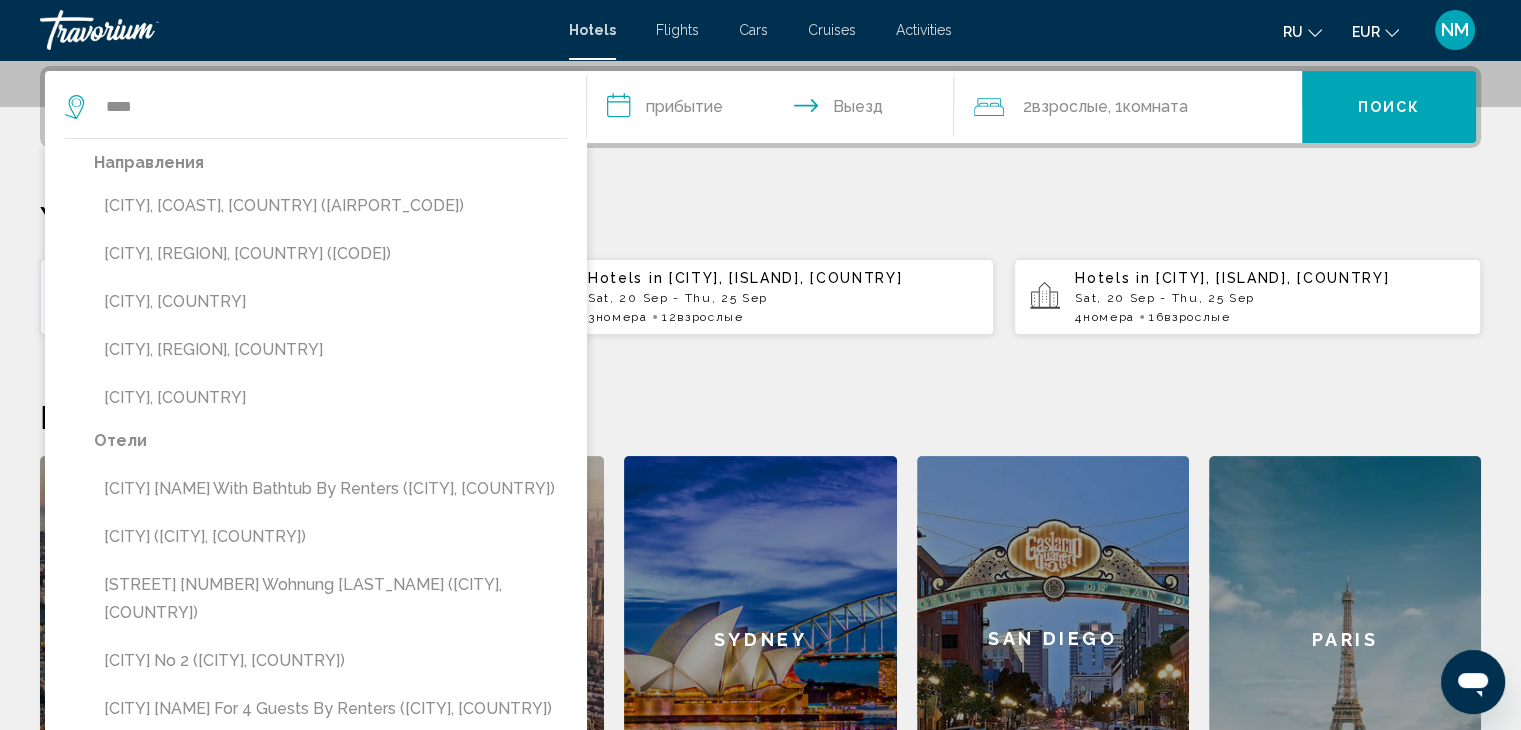 click on "Направления  [CITY], [REGION], [COUNTRY] ([CODE])   [CITY], [REGION], [COUNTRY] ([CODE])   [CITY], [COUNTRY]   [CITY], [REGION], [COUNTRY]" at bounding box center [330, 288] 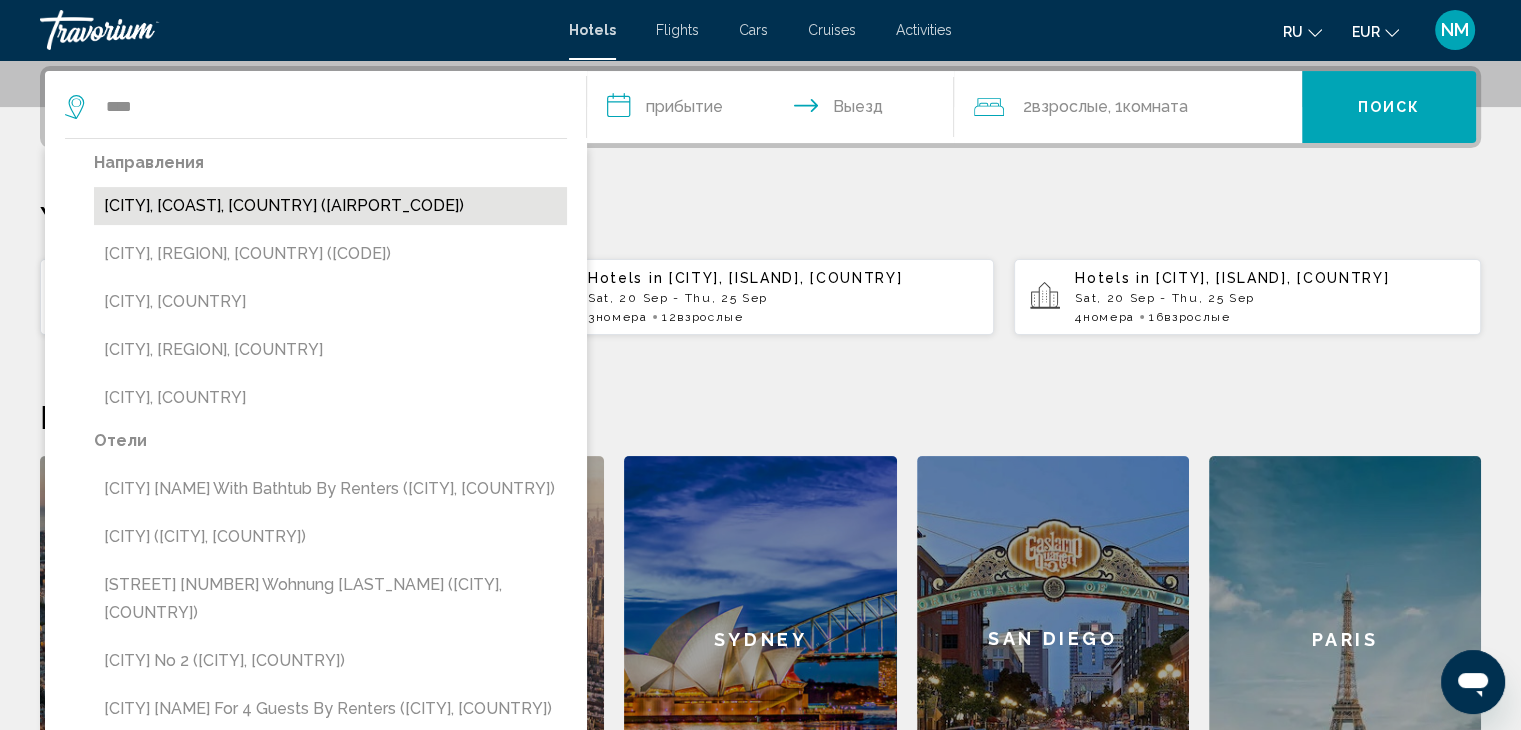 click on "[CITY], [COAST], [COUNTRY] ([AIRPORT_CODE])" at bounding box center [330, 206] 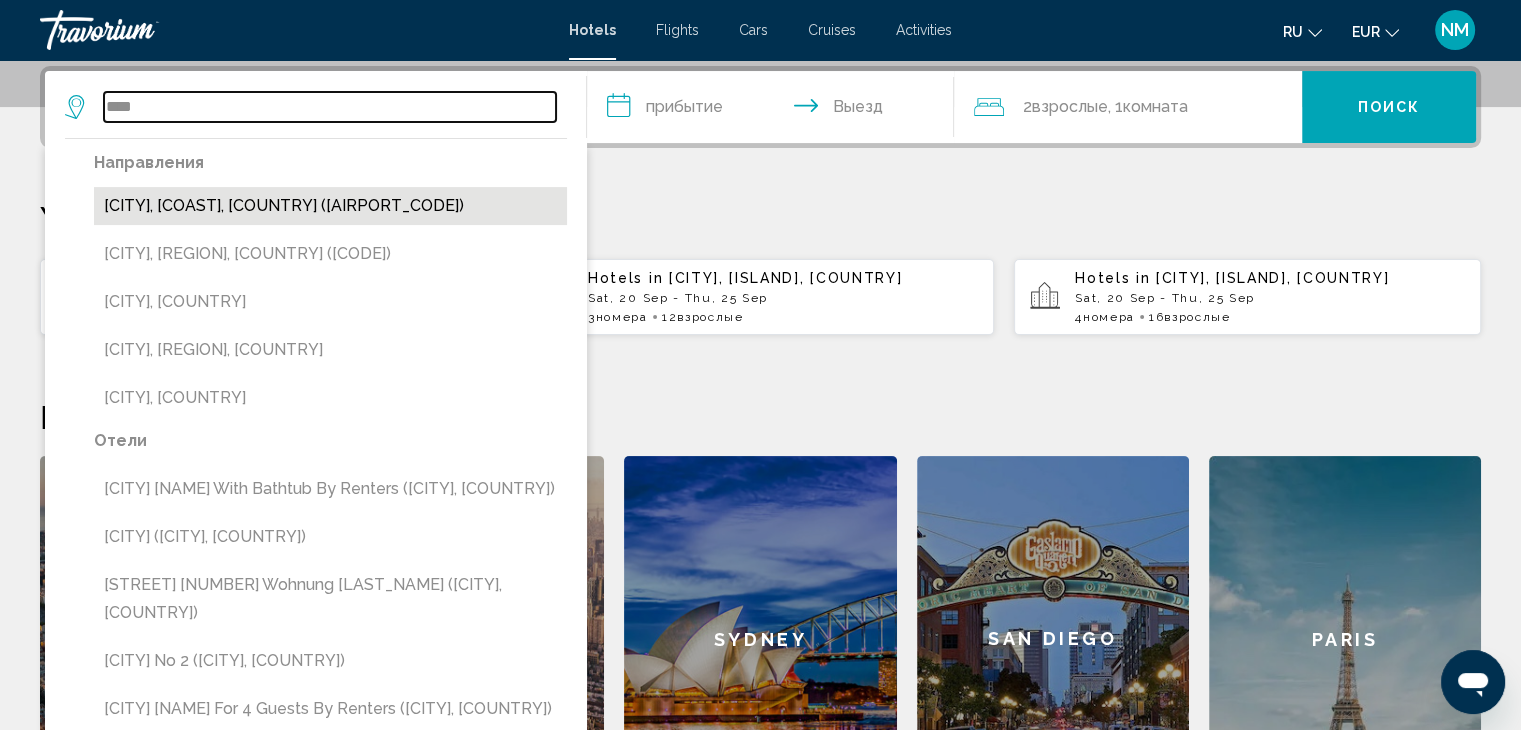 type on "**********" 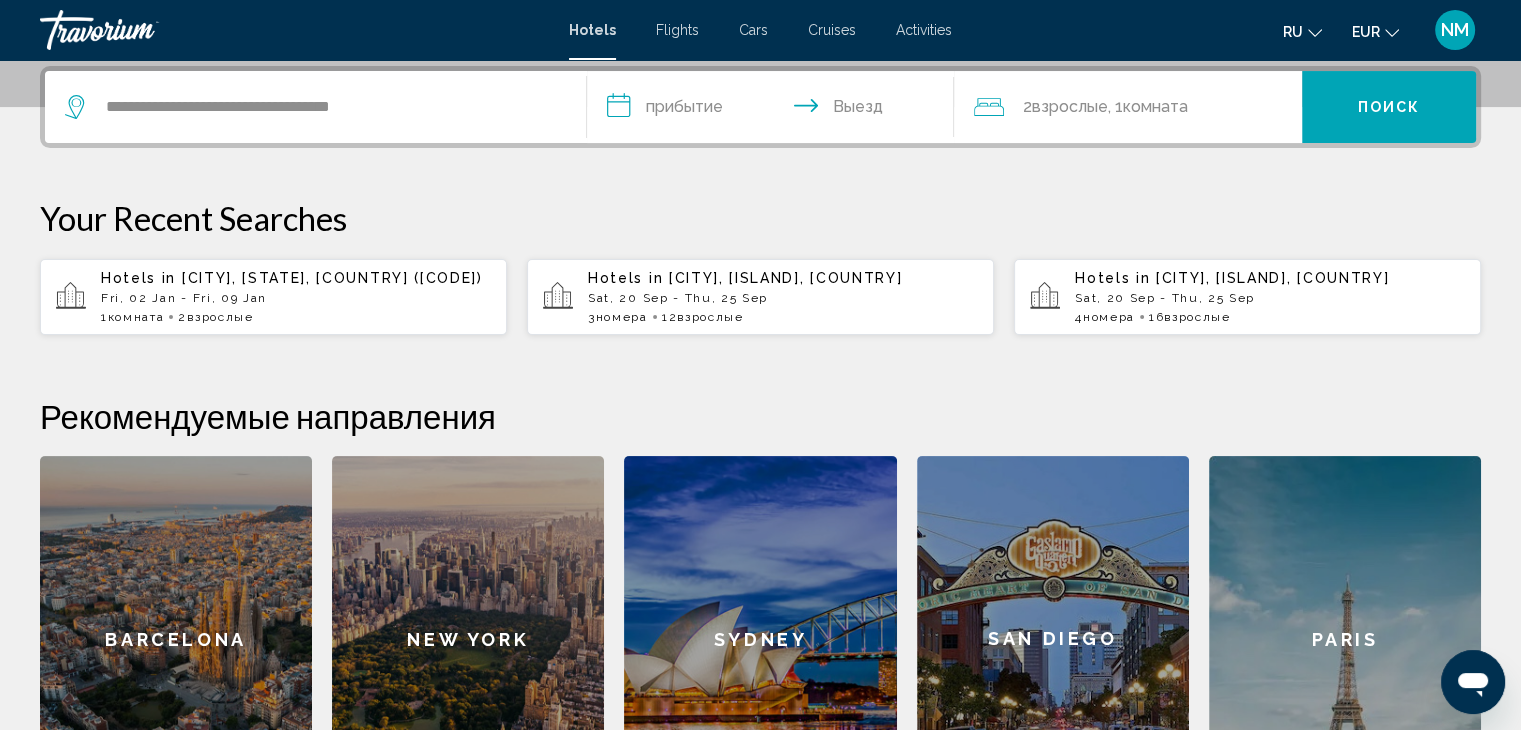 click on "**********" at bounding box center [775, 110] 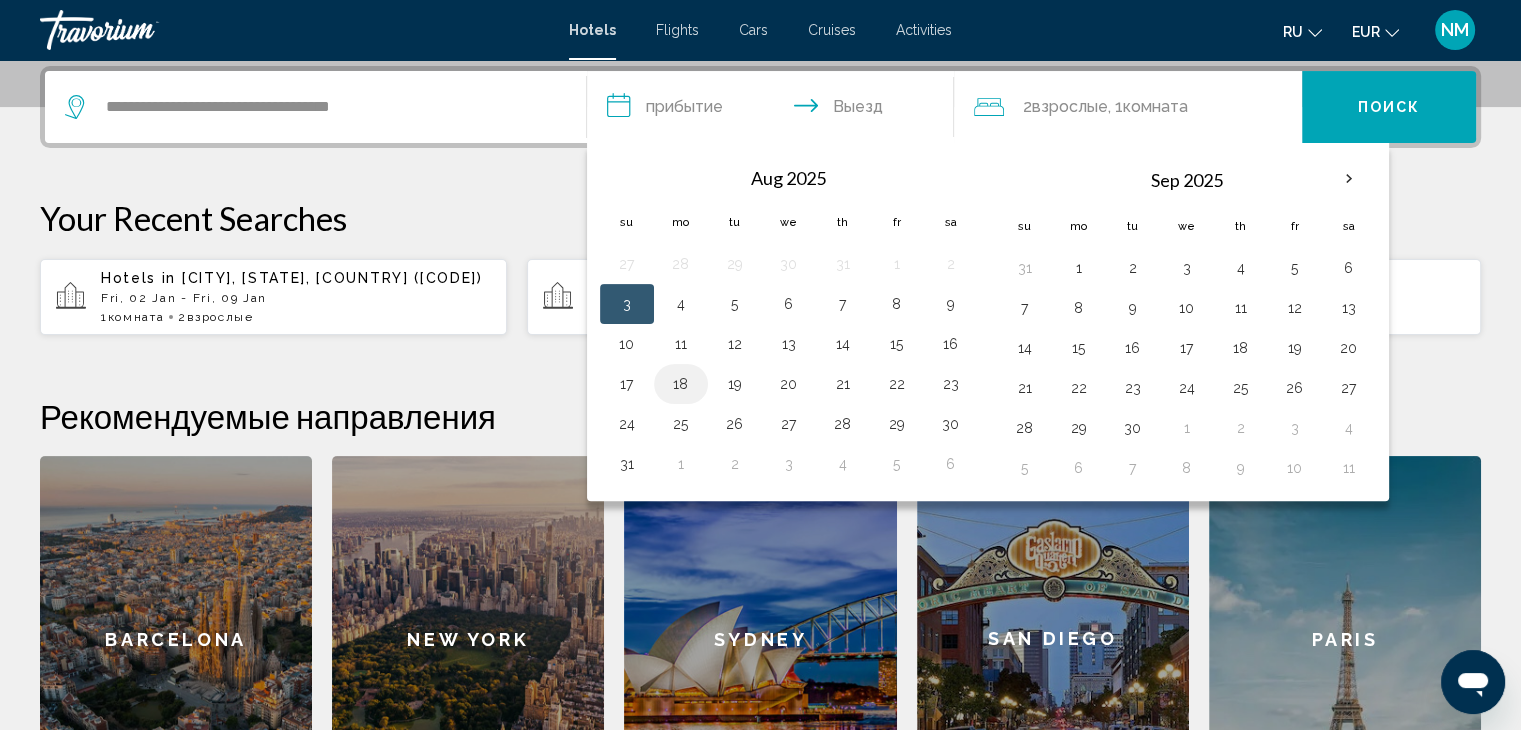 click on "18" at bounding box center (681, 384) 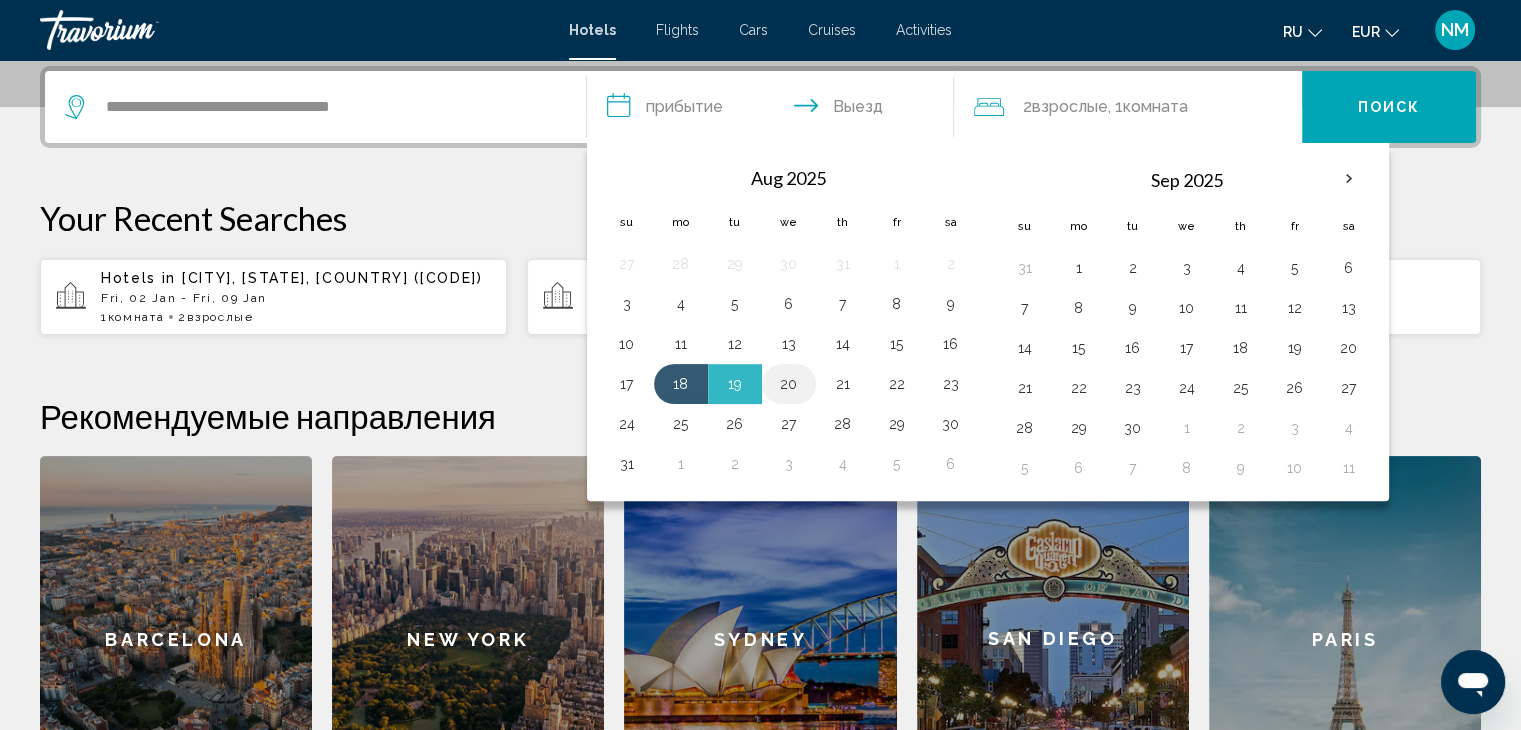 click on "20" at bounding box center (789, 384) 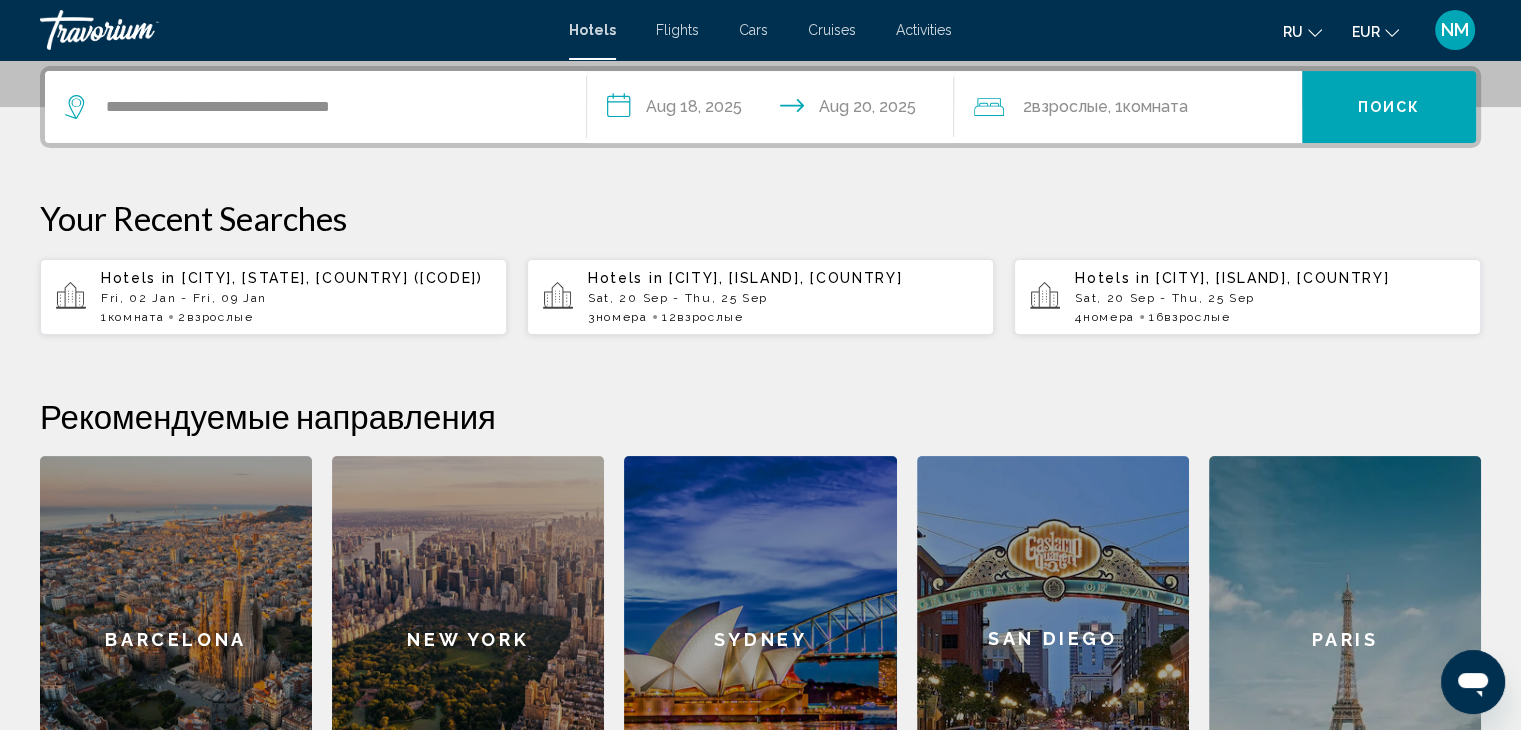 click on "**********" at bounding box center (760, 444) 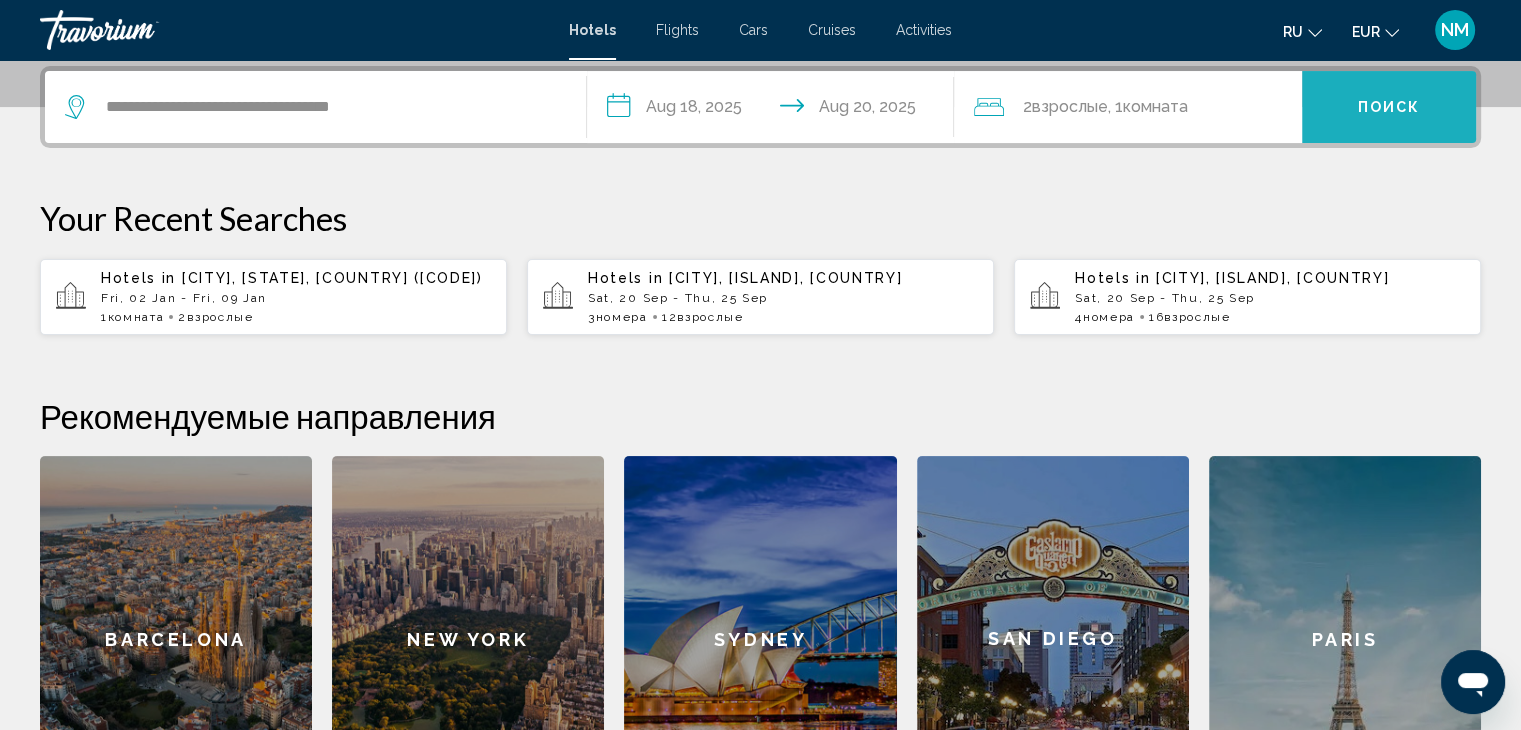 click on "Поиск" at bounding box center (1389, 107) 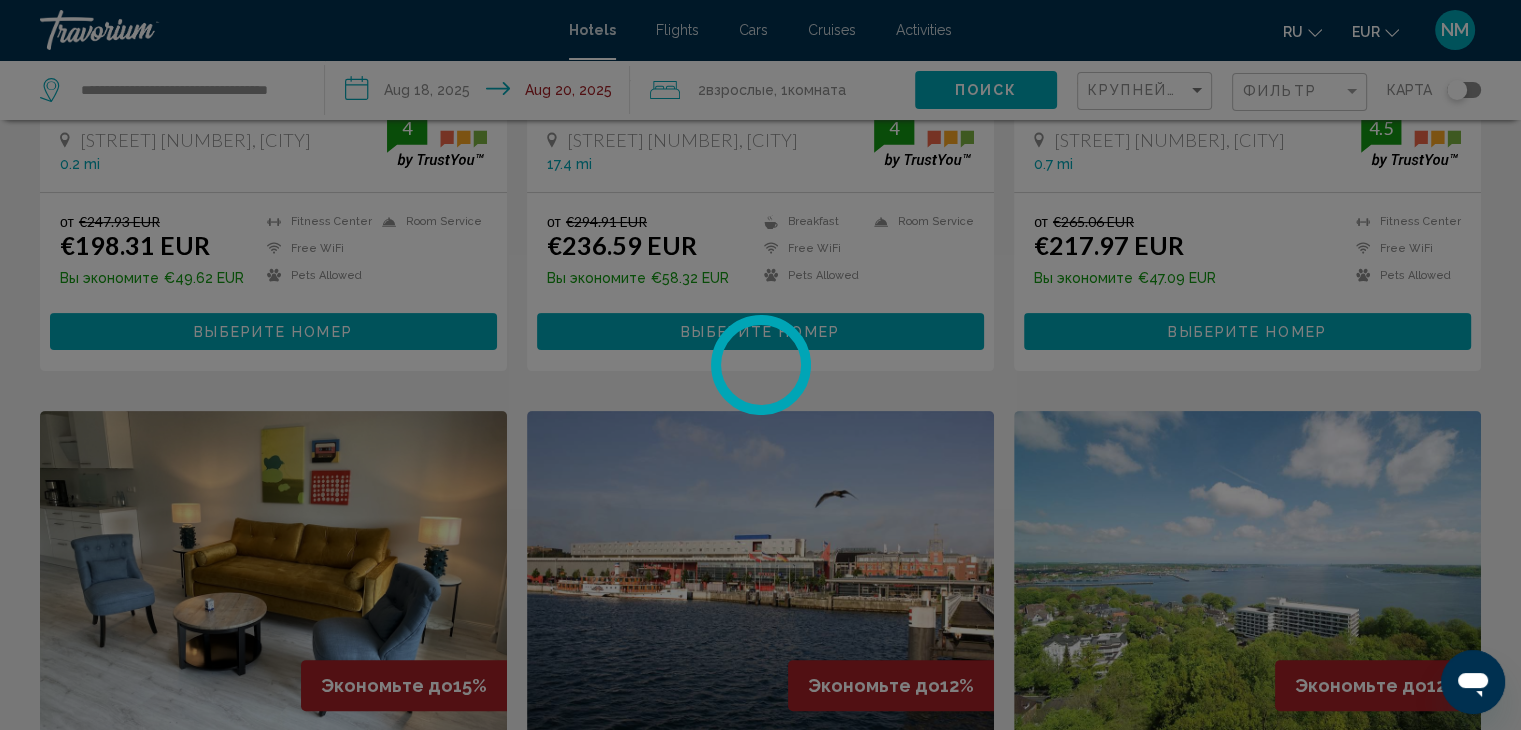 scroll, scrollTop: 0, scrollLeft: 0, axis: both 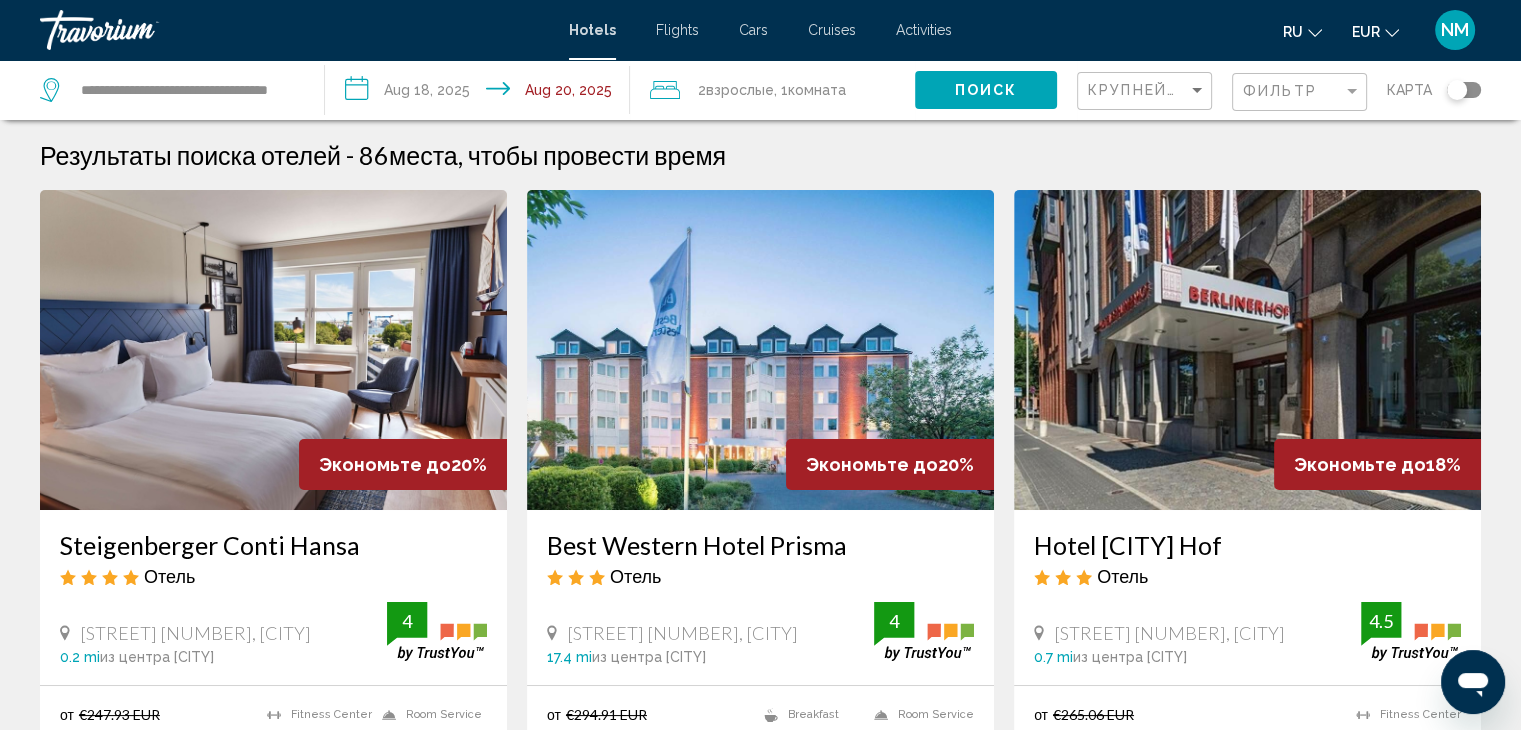 click on "Результаты поиска отелей  -   86  места, чтобы провести время Экономьте до  20%   Steigenberger Conti Hansa
Отель
[STREET] [NUMBER], [CITY] 0.2 mi  из центра  [CITY] от отеля 4 от €247.93 EUR €198.31 EUR  Вы экономите  €49.62 EUR
Fitness Center
Free WiFi
Pets Allowed
Room Service  4 Выберите номер Экономьте до  20%   Best Western Hotel Prisma
Отель
[STREET] [NUMBER], [CITY] 17.4 mi  из центра  [CITY] от отеля 4 от €294.91 EUR €236.59 EUR  4 4" at bounding box center [760, 1614] 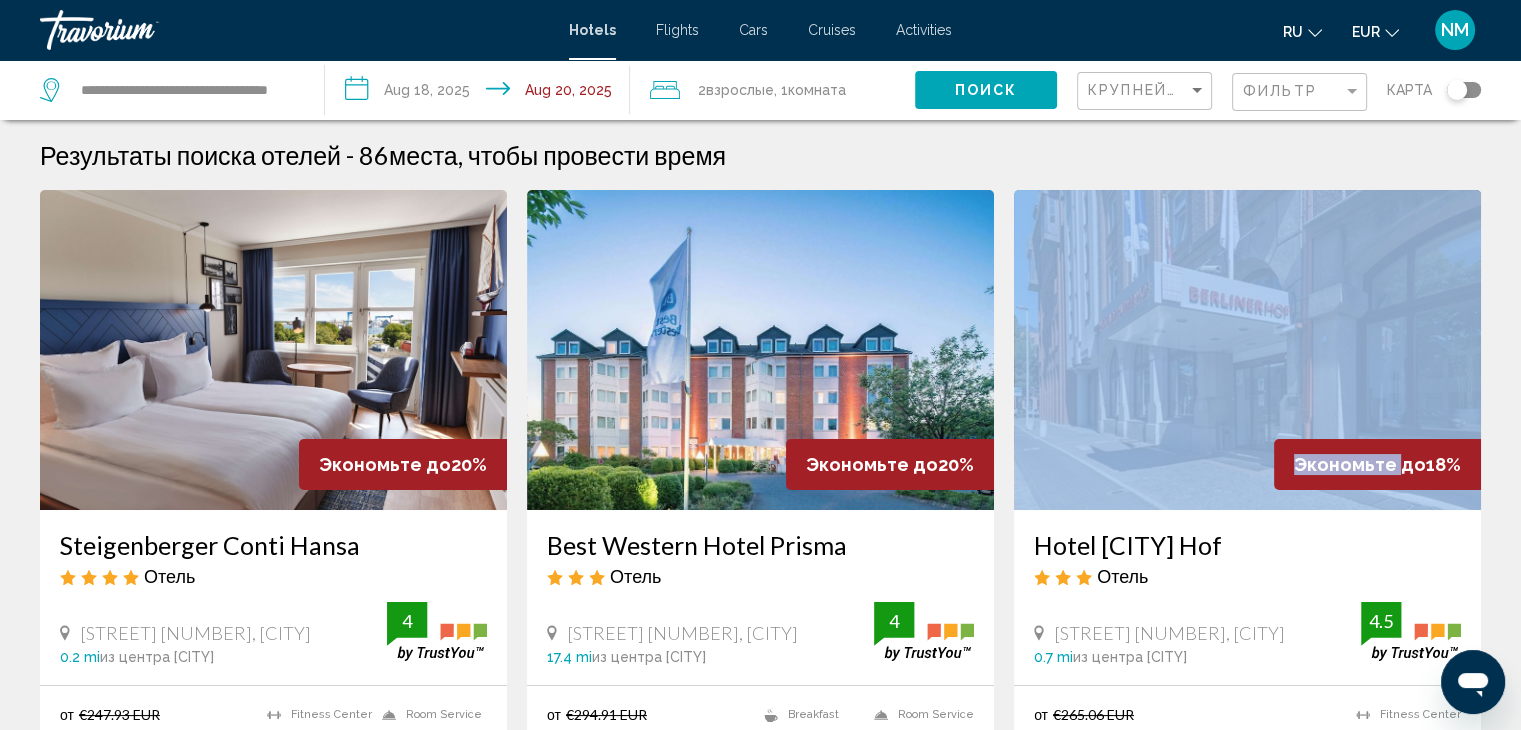 click on "Результаты поиска отелей  -   86  места, чтобы провести время Экономьте до  20%   Steigenberger Conti Hansa
Отель
[STREET] [NUMBER], [CITY] 0.2 mi  из центра  [CITY] от отеля 4 от €247.93 EUR €198.31 EUR  Вы экономите  €49.62 EUR
Fitness Center
Free WiFi
Pets Allowed
Room Service  4 Выберите номер Экономьте до  20%   Best Western Hotel Prisma
Отель
[STREET] [NUMBER], [CITY] 17.4 mi  из центра  [CITY] от отеля 4 от €294.91 EUR €236.59 EUR  4 4" at bounding box center [760, 1614] 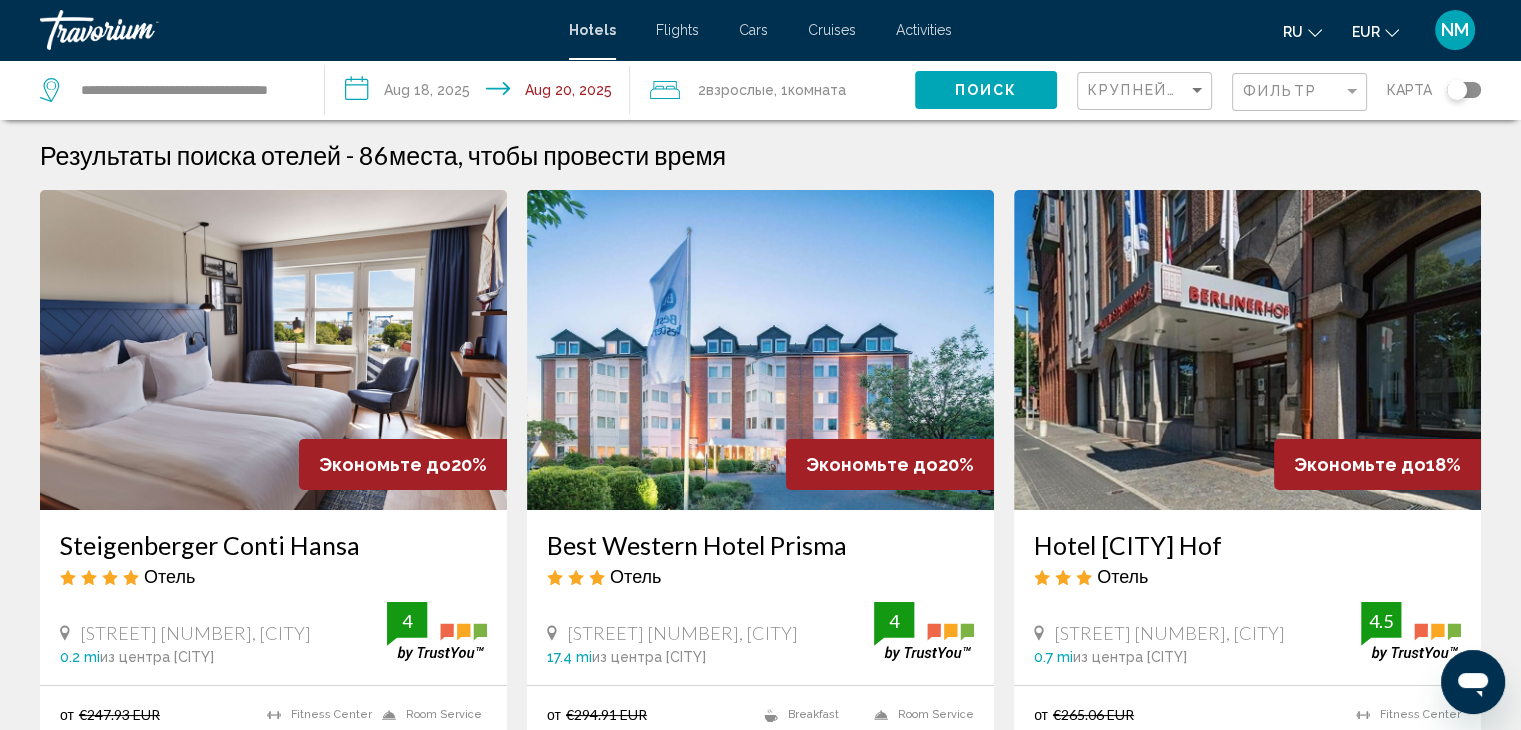 click on "Экономьте до  [PERCENT]%   Steigenberger Conti Hansa
Отель
[STREET] [NUMBER], [CITY] [DISTANCE]  из центра  [CITY] от отеля [NUMBER] от [PRICE] EUR [PRICE] EUR  Вы экономите  [PRICE] EUR
Fitness Center
Free WiFi
Pets Allowed
Room Service  [NUMBER] Выберите номер" at bounding box center (273, 527) 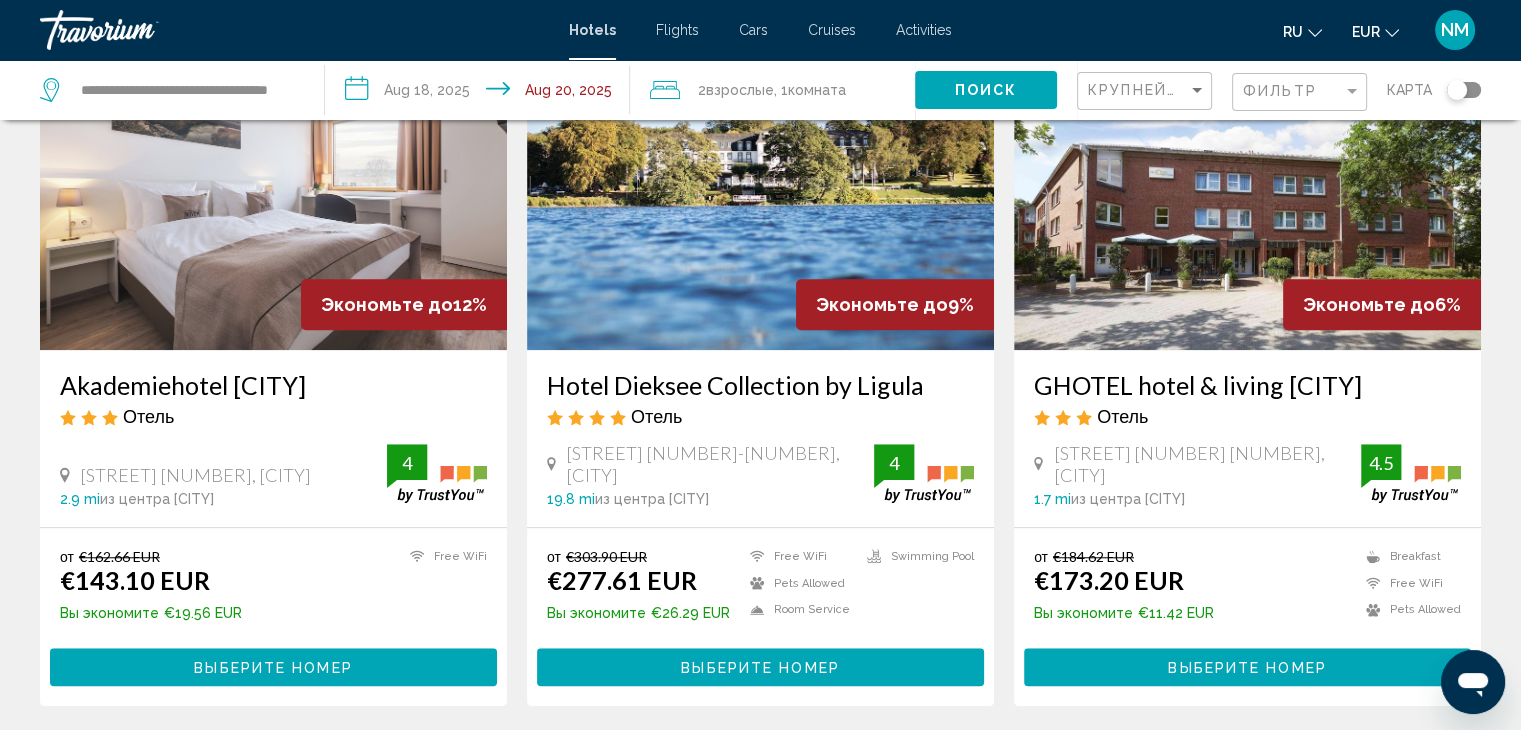 scroll, scrollTop: 1590, scrollLeft: 0, axis: vertical 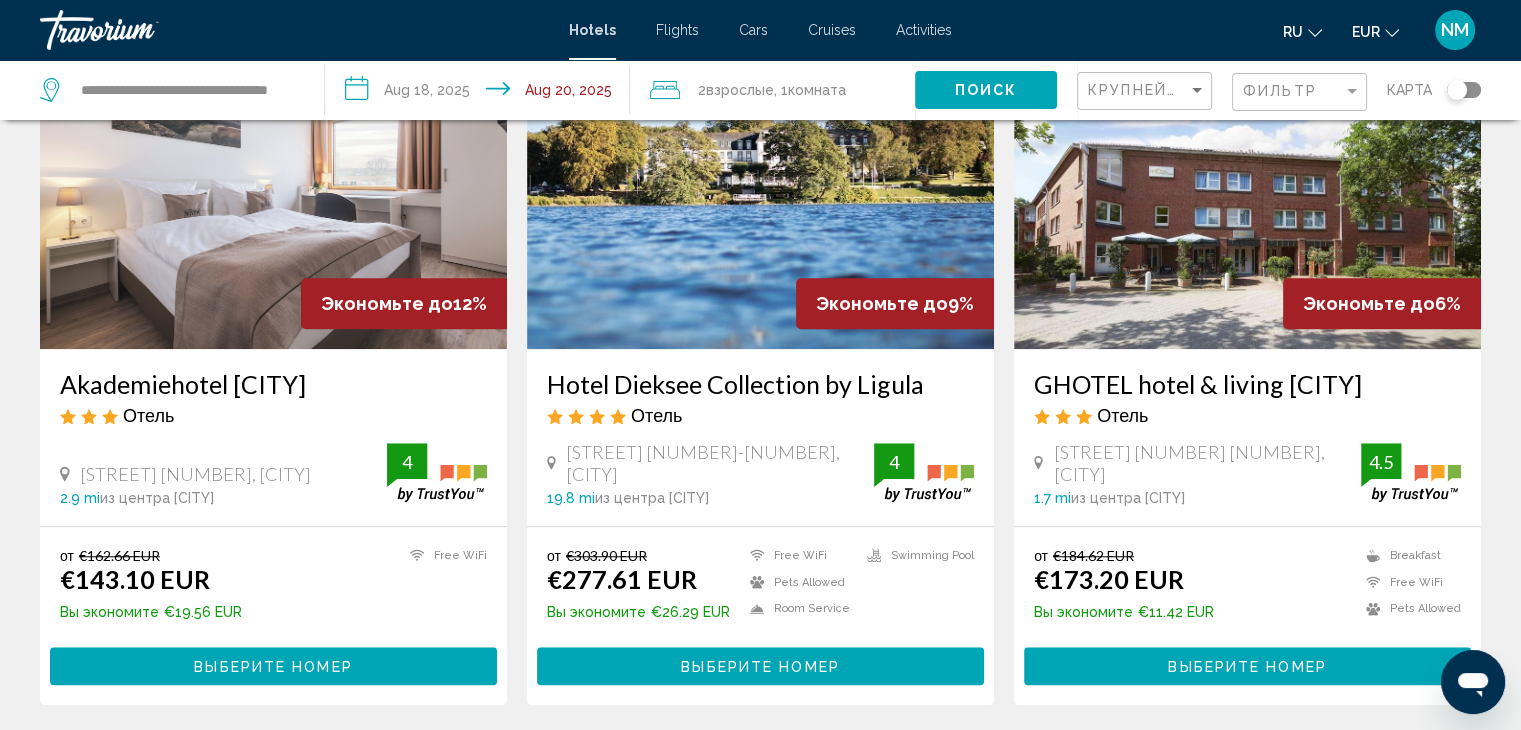 click on "NM" at bounding box center [1455, 30] 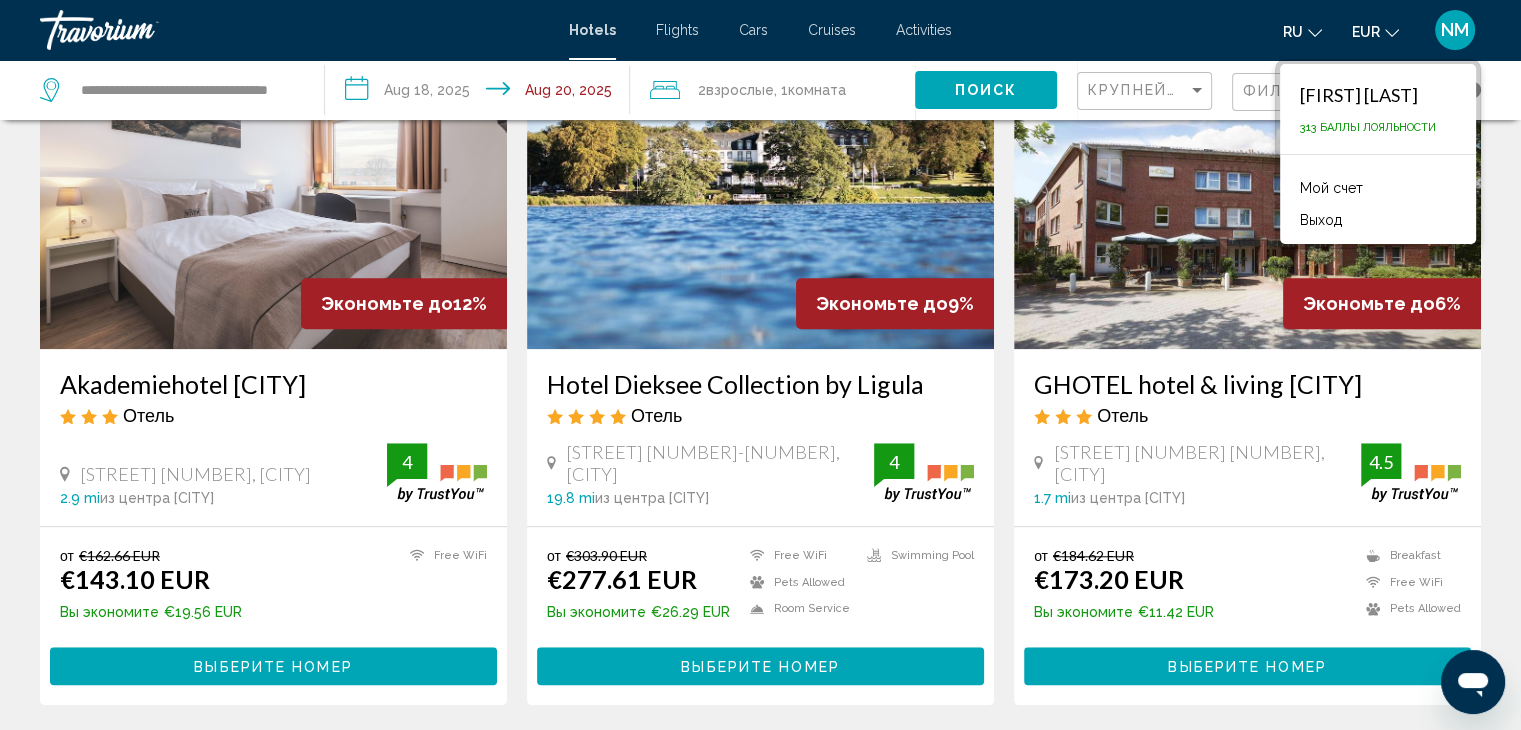 click on "Activities" at bounding box center [924, 30] 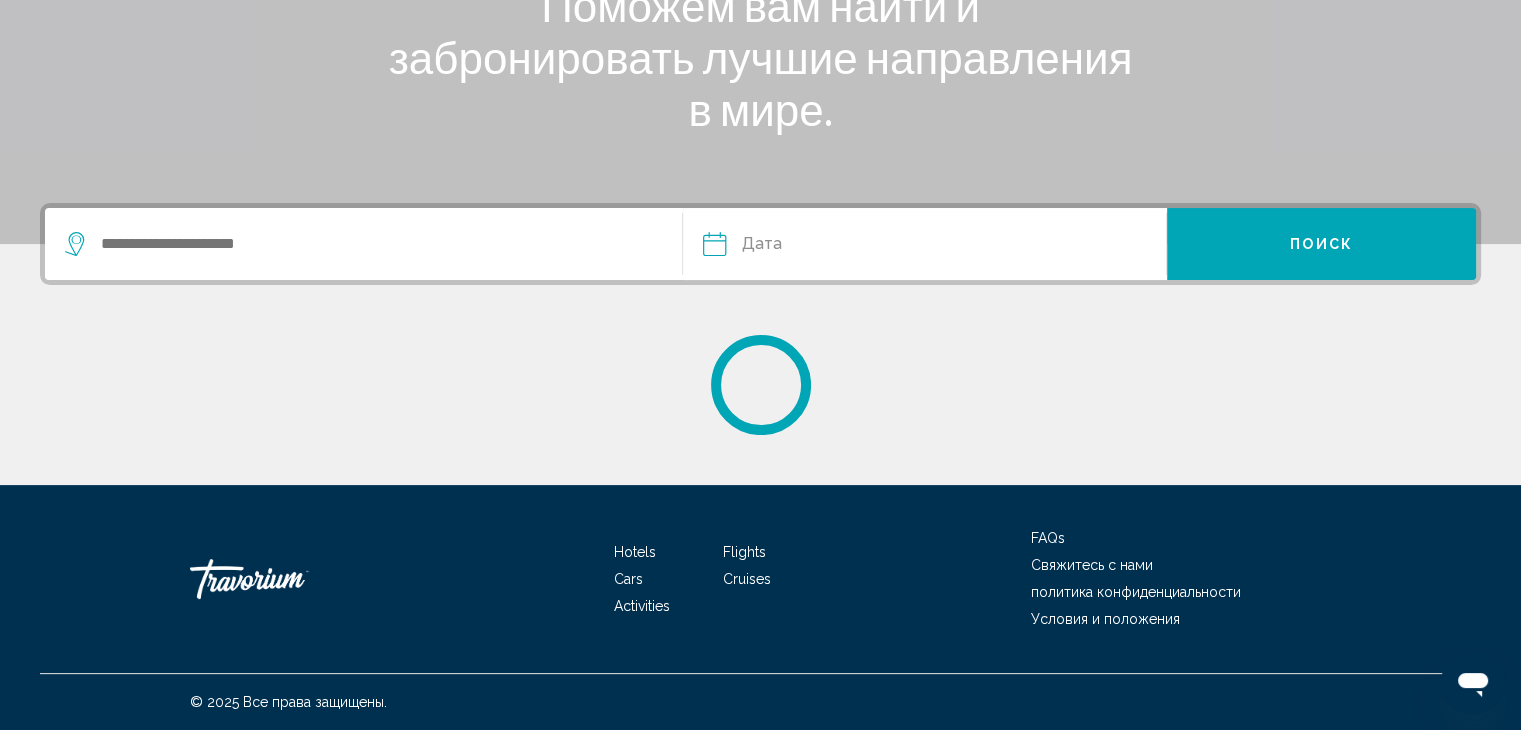 scroll, scrollTop: 0, scrollLeft: 0, axis: both 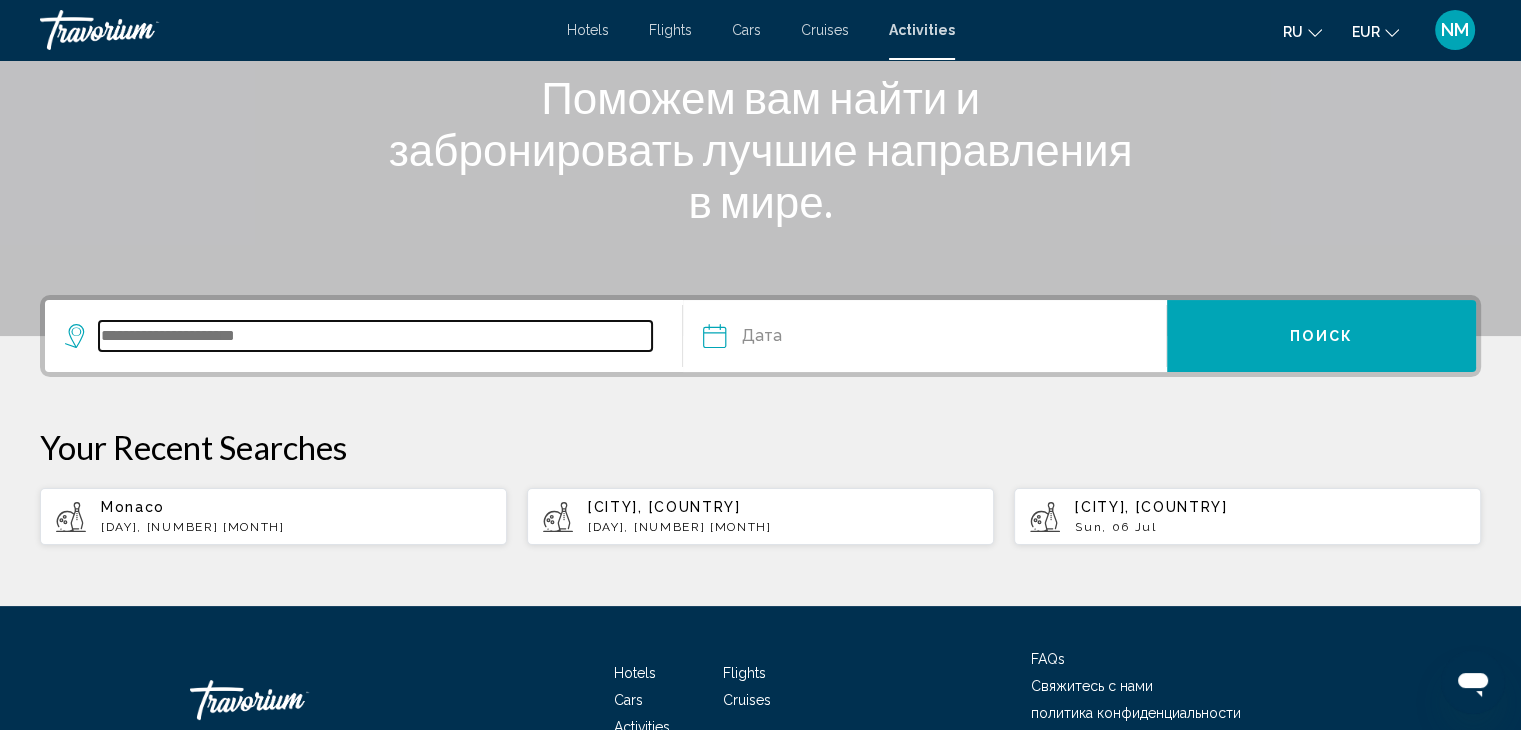 click at bounding box center (375, 336) 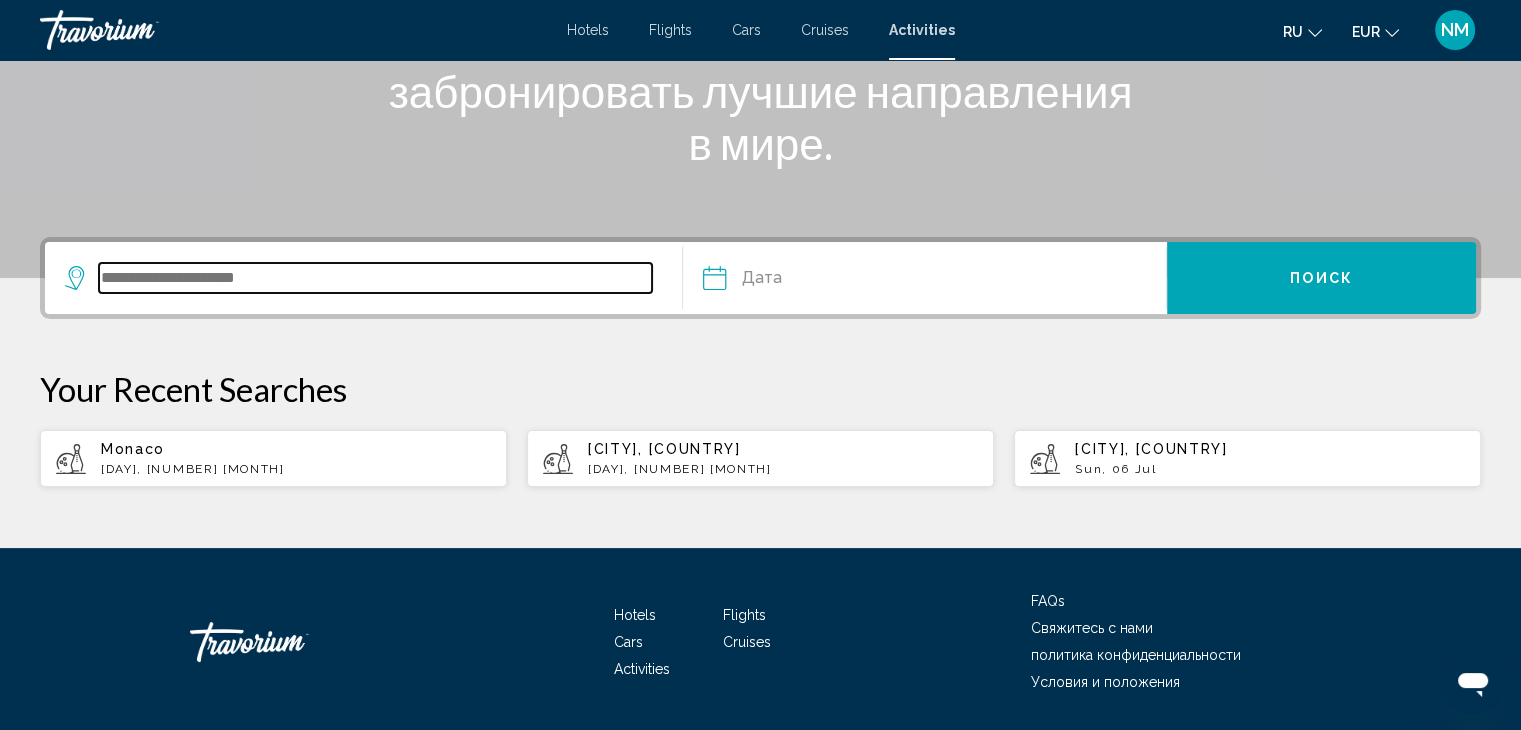 scroll, scrollTop: 384, scrollLeft: 0, axis: vertical 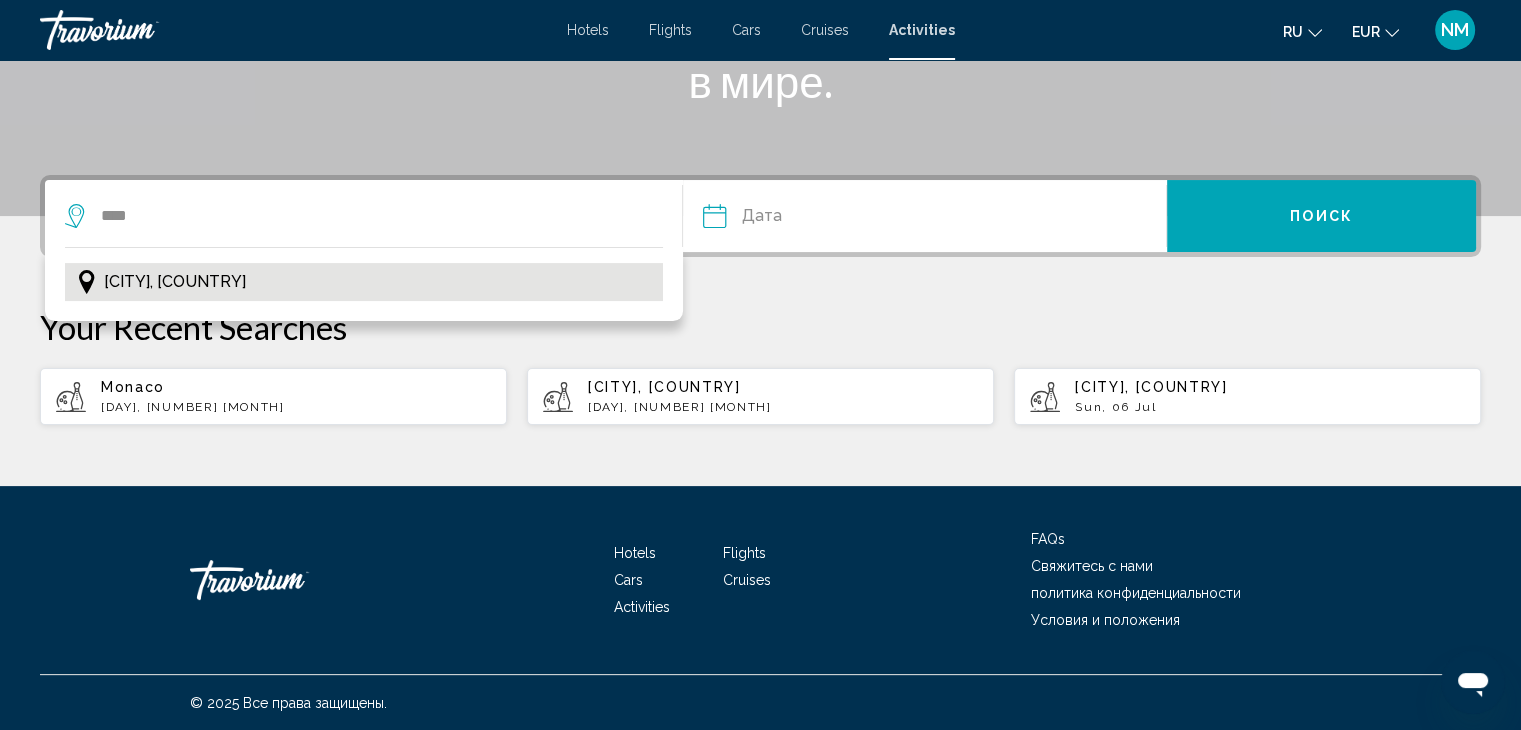 click on "[CITY], [COUNTRY]" at bounding box center (364, 282) 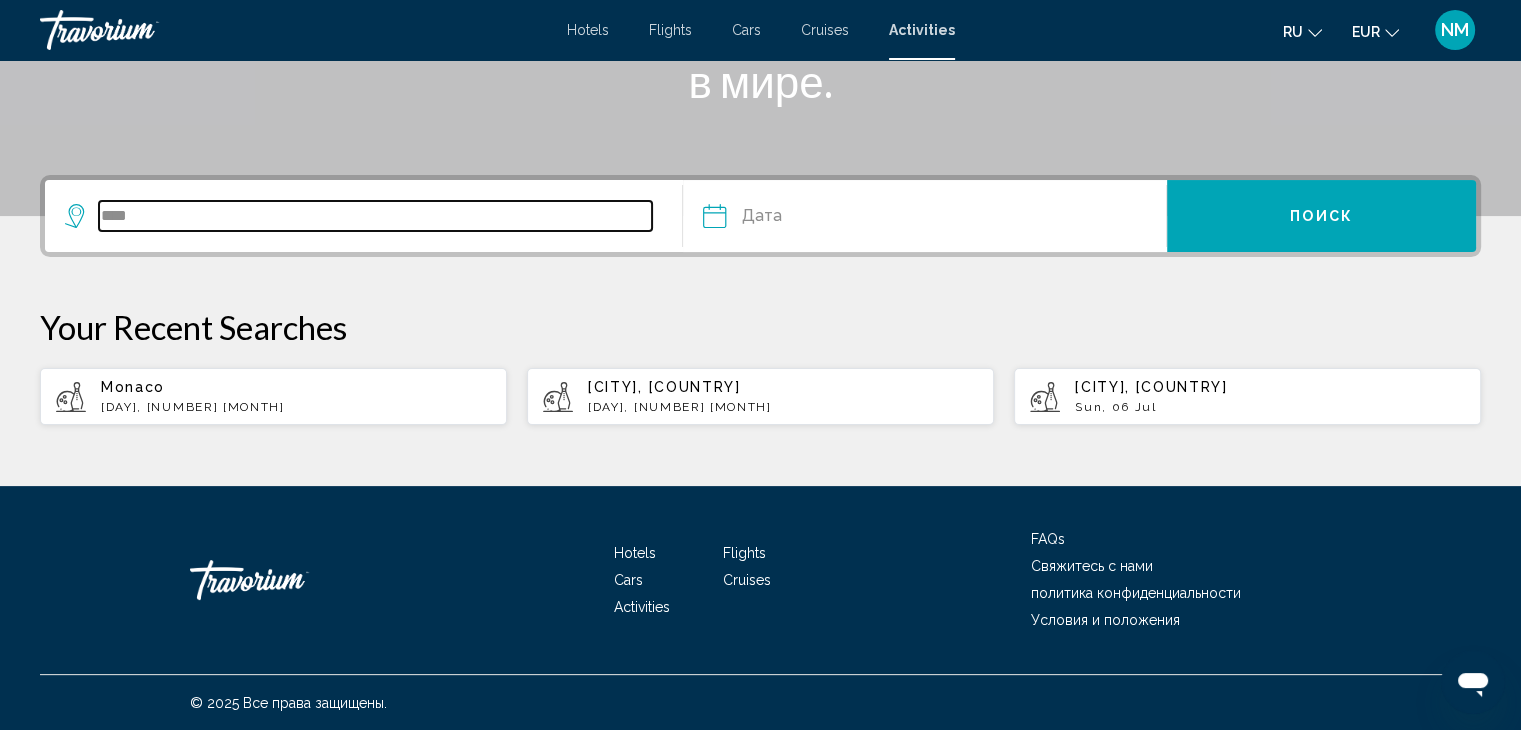 type on "**********" 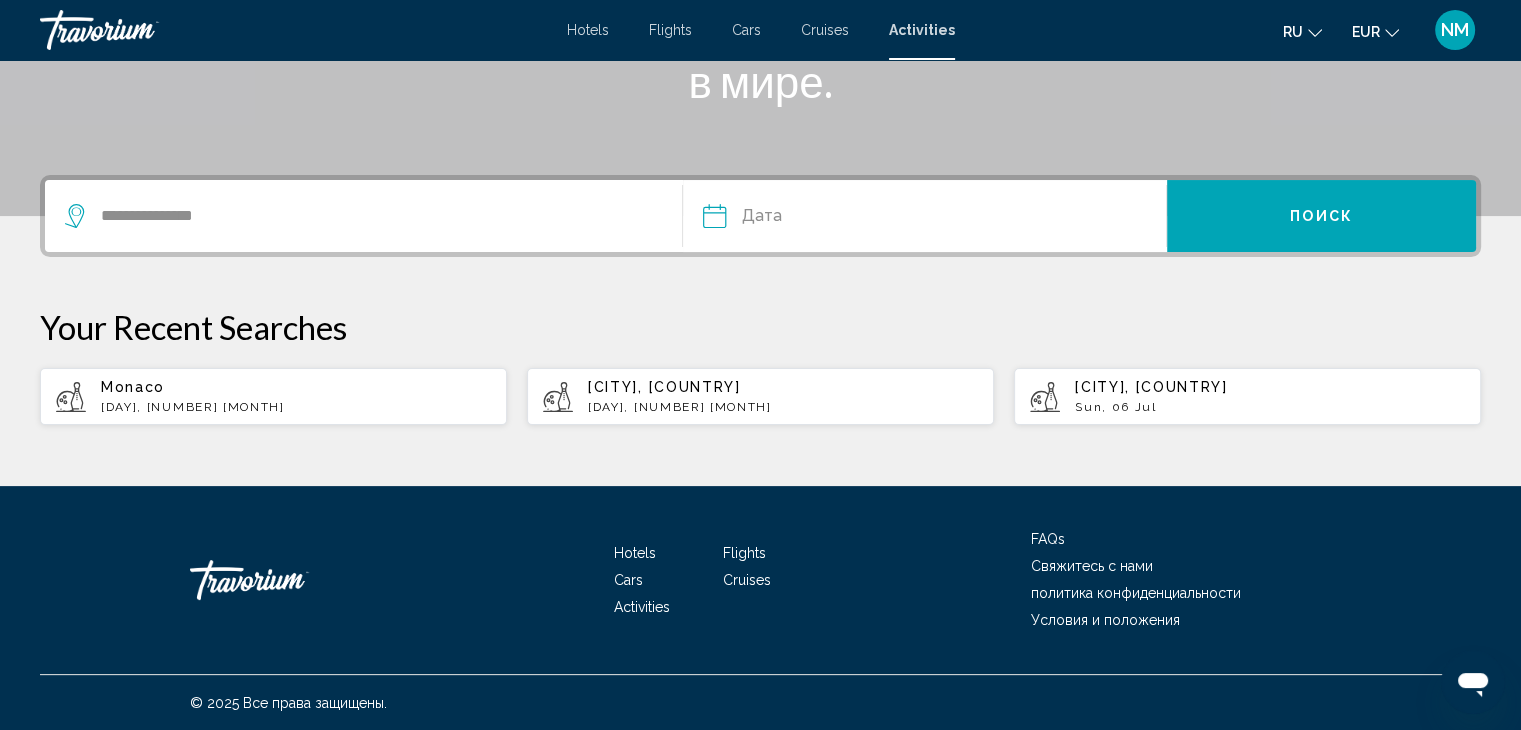 click at bounding box center (817, 219) 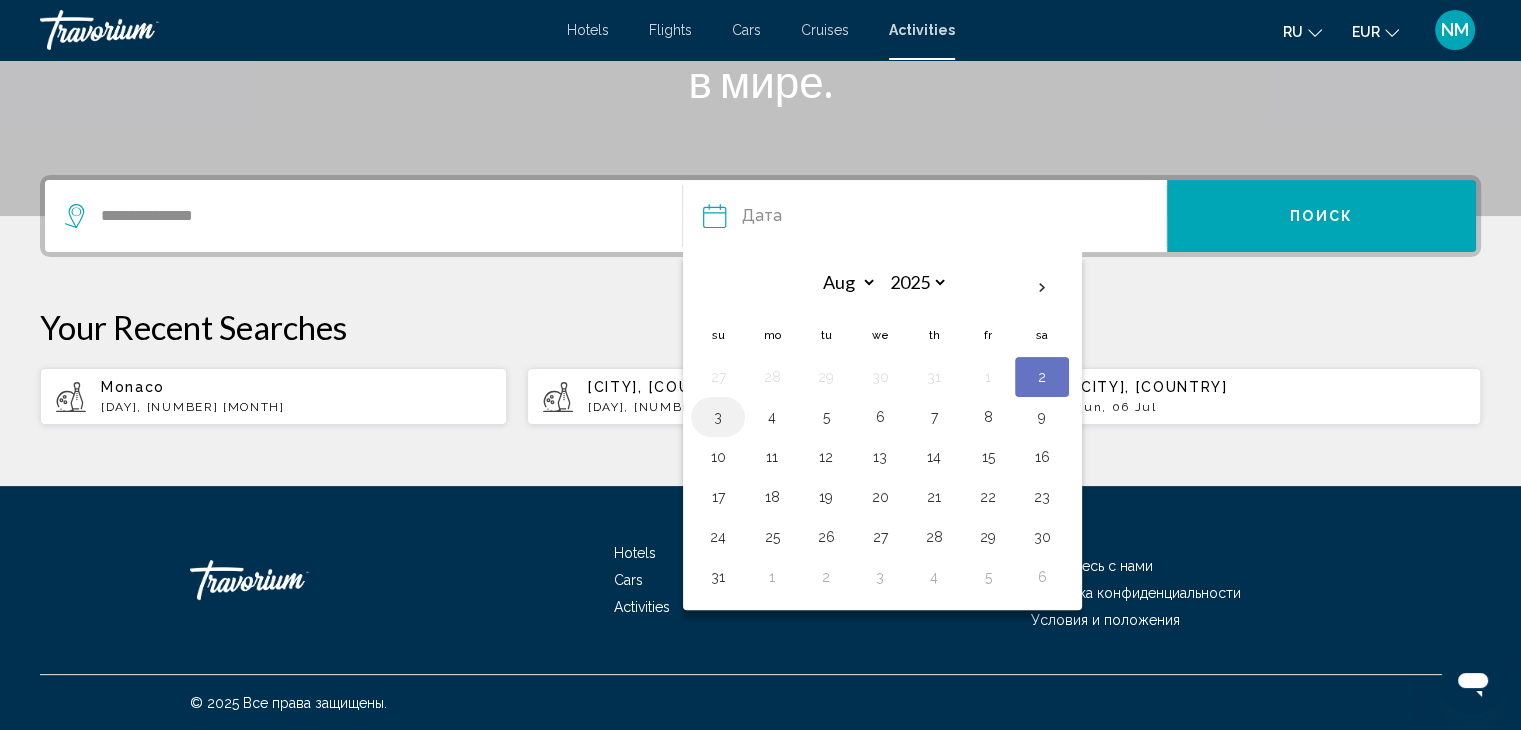 click on "3" at bounding box center [718, 417] 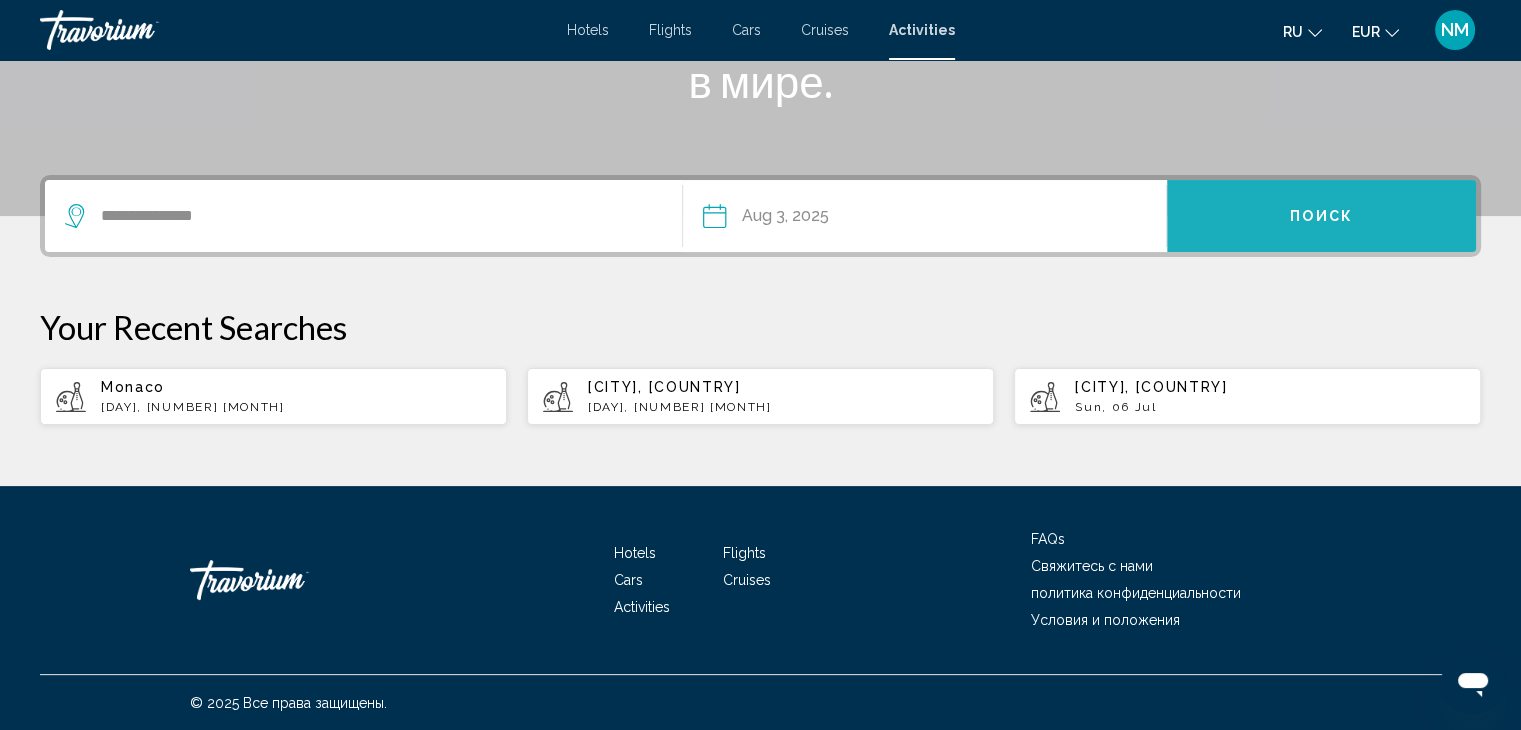 click on "Поиск" at bounding box center [1321, 217] 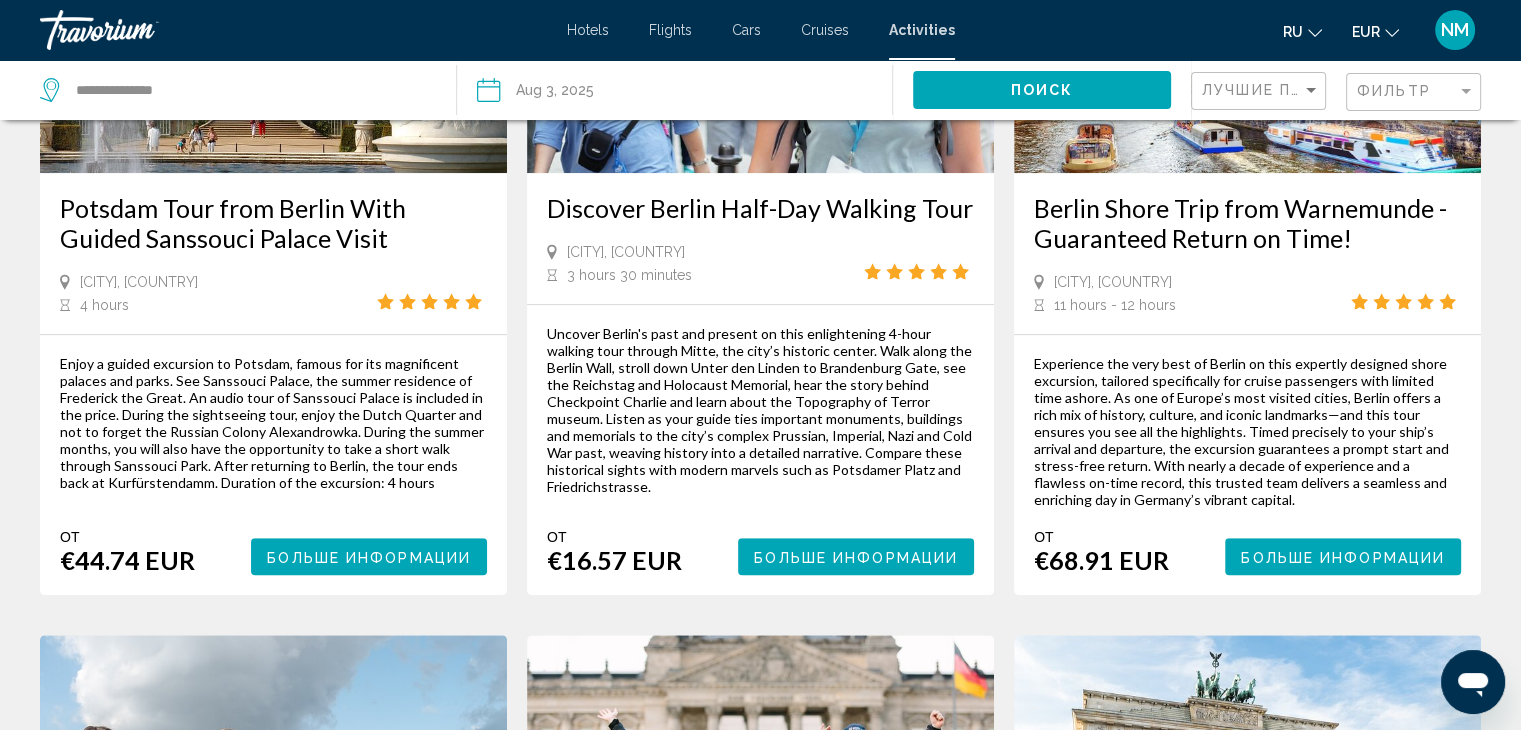 scroll, scrollTop: 1206, scrollLeft: 0, axis: vertical 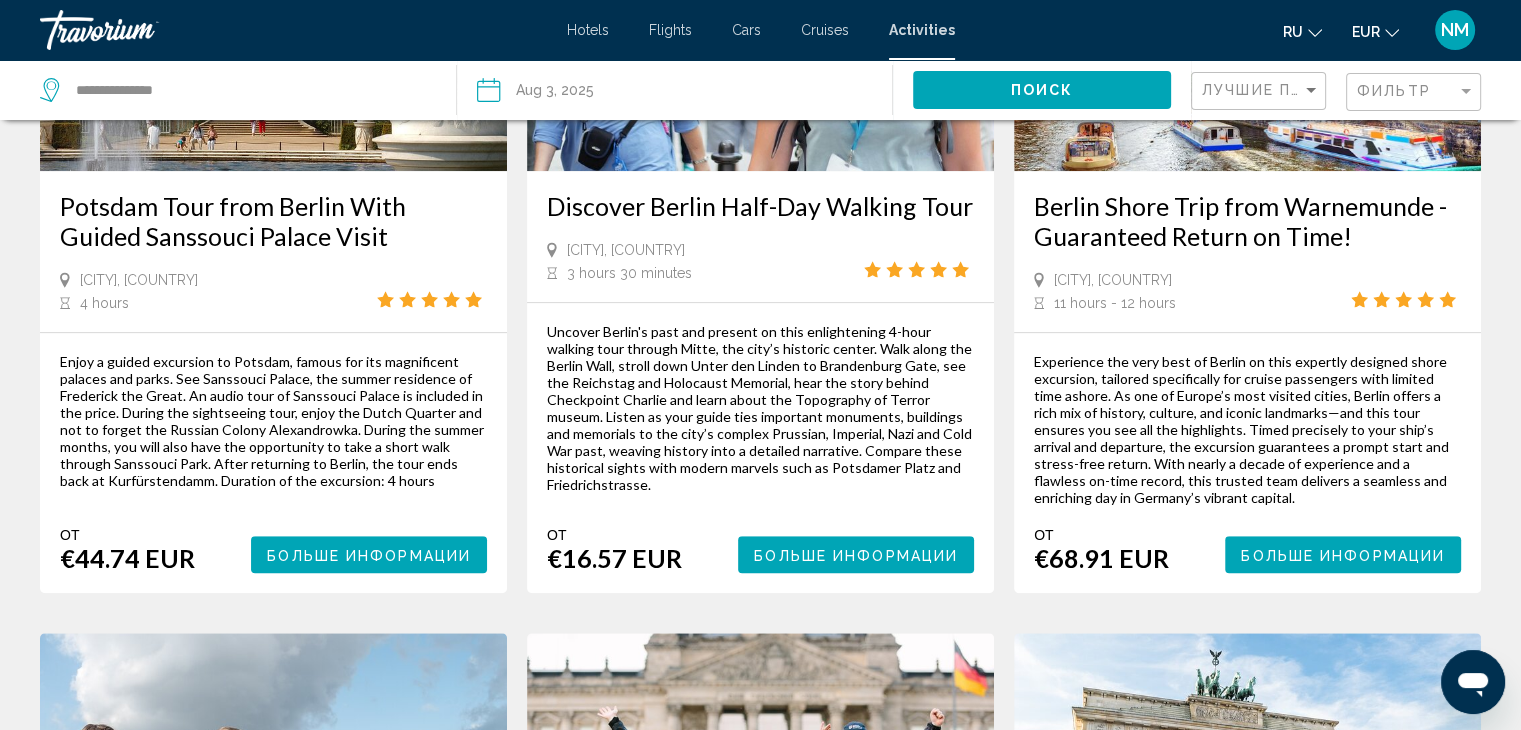 click on "Potsdam Tour from Berlin With Guided Sanssouci Palace Visit" at bounding box center (273, 221) 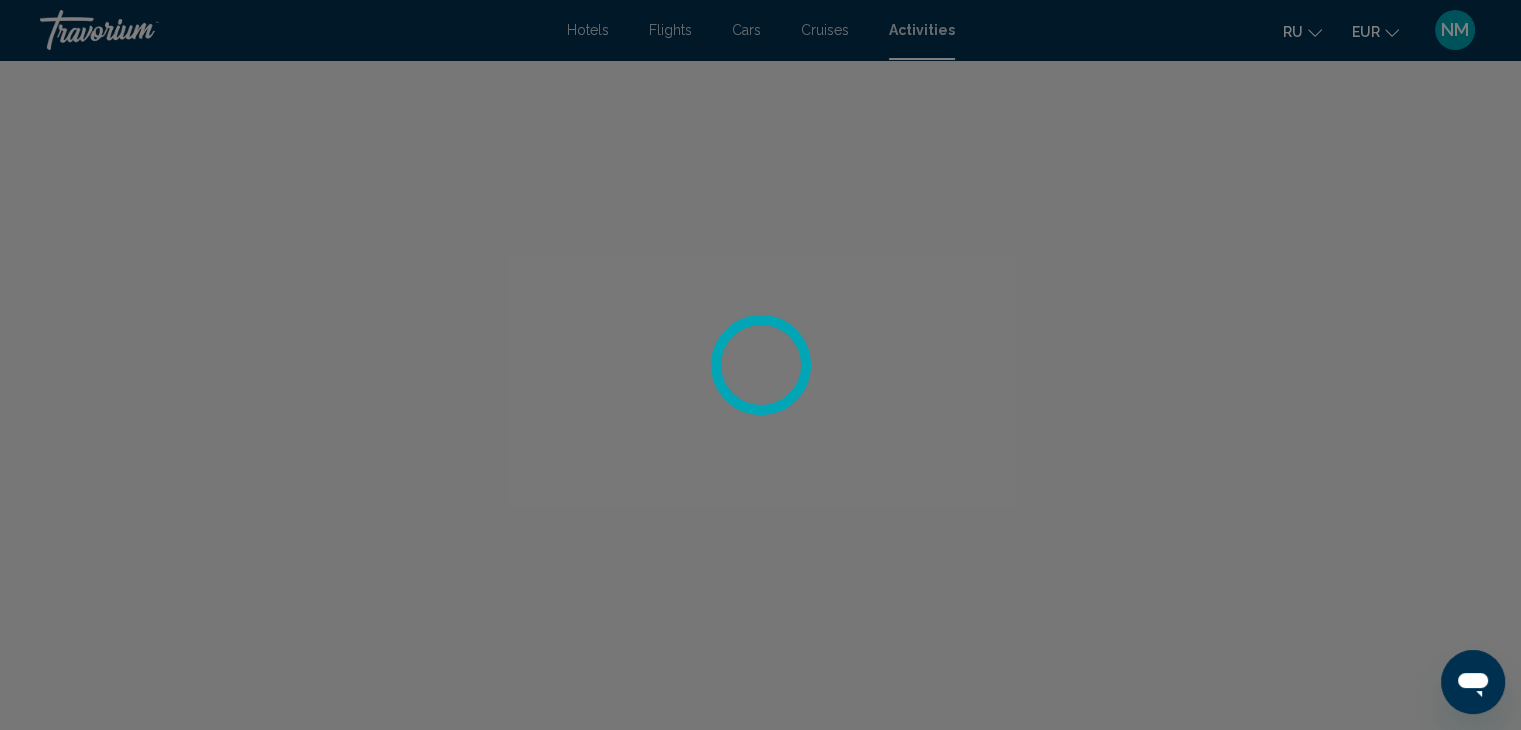 scroll, scrollTop: 0, scrollLeft: 0, axis: both 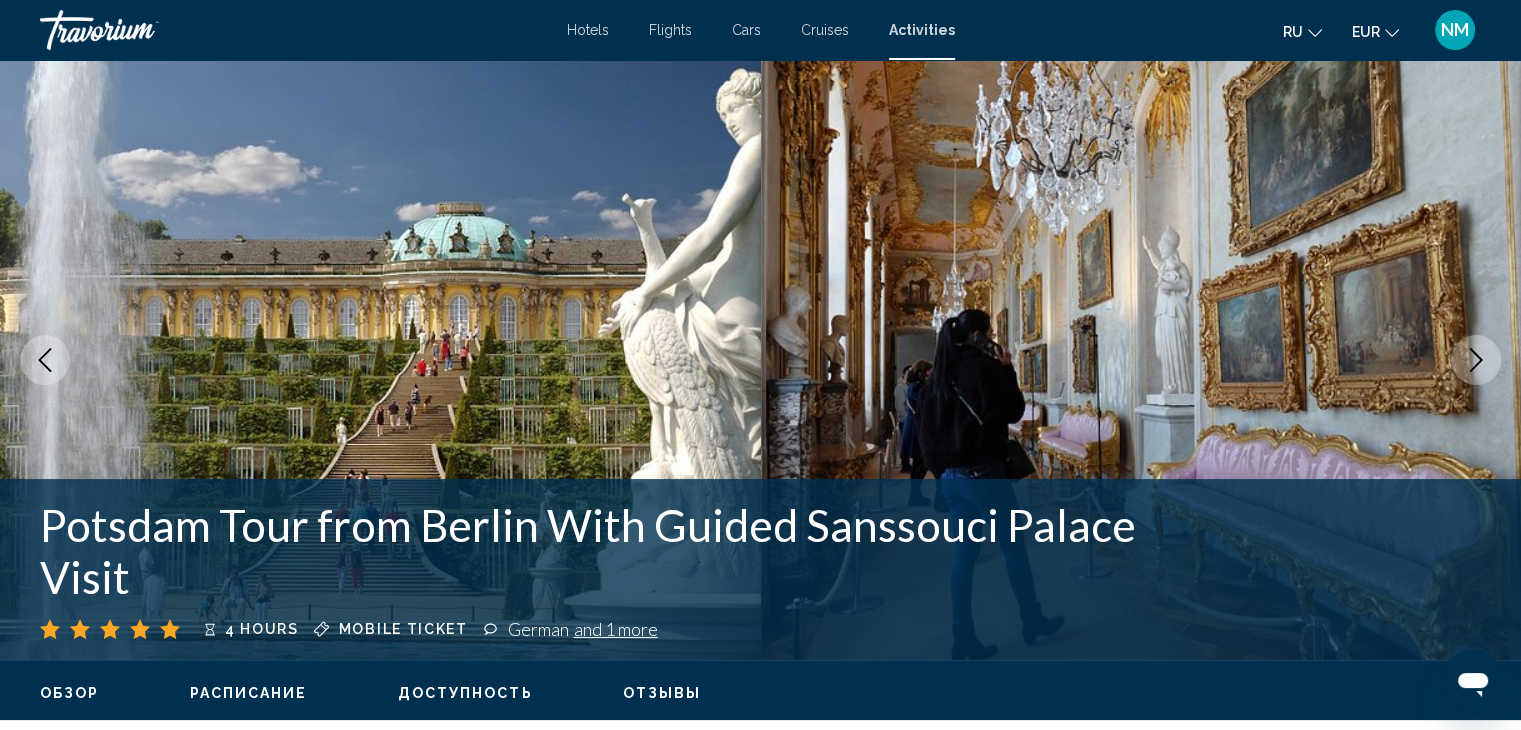 click 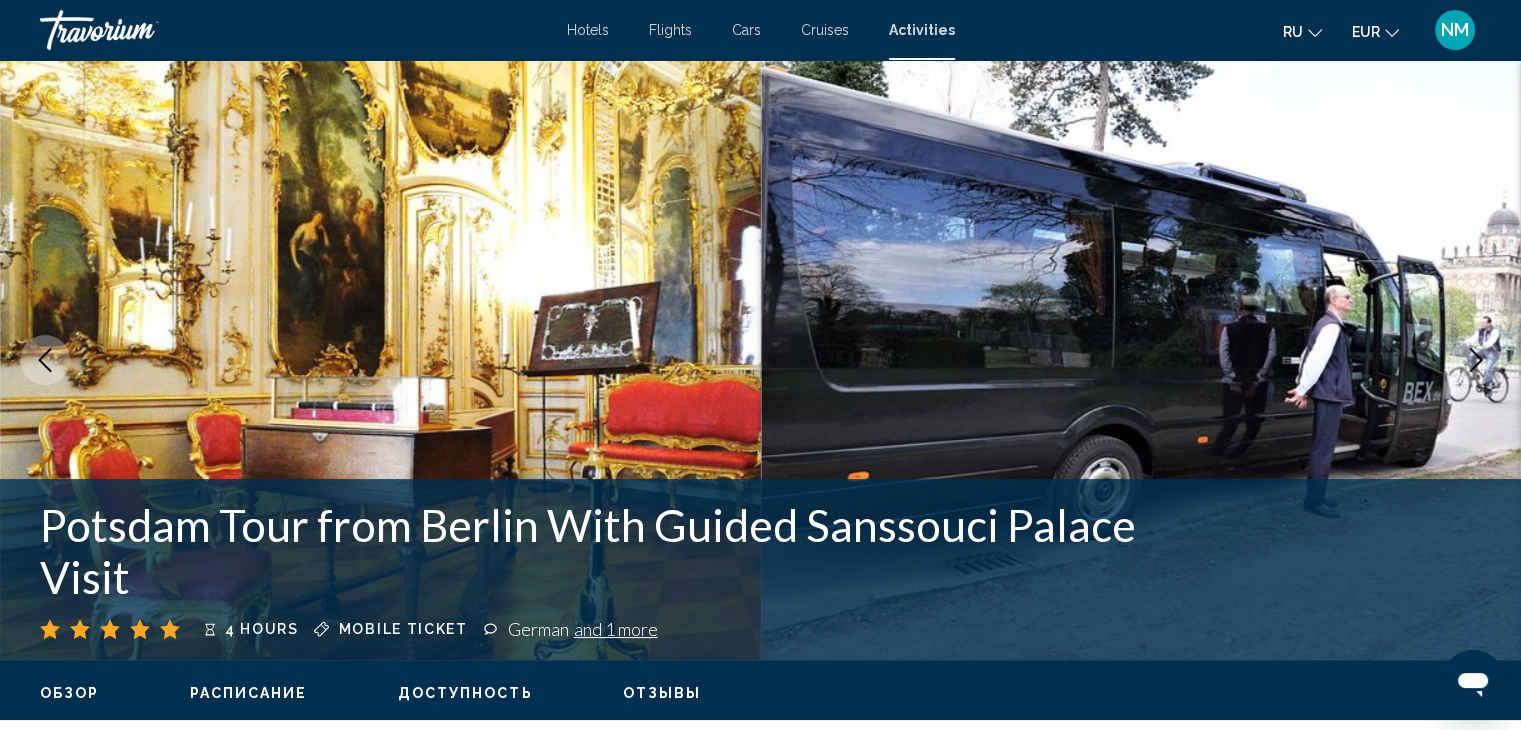 click 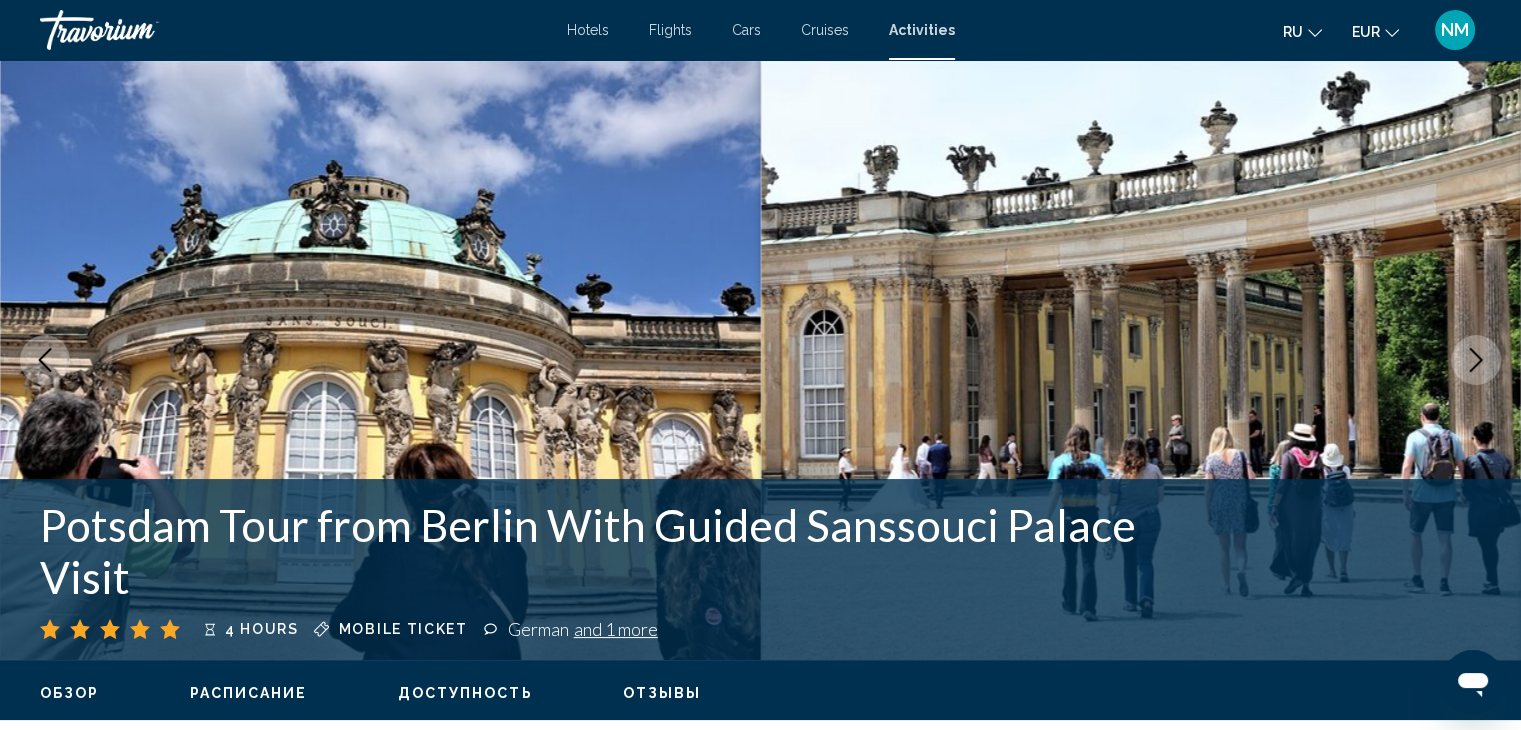 click 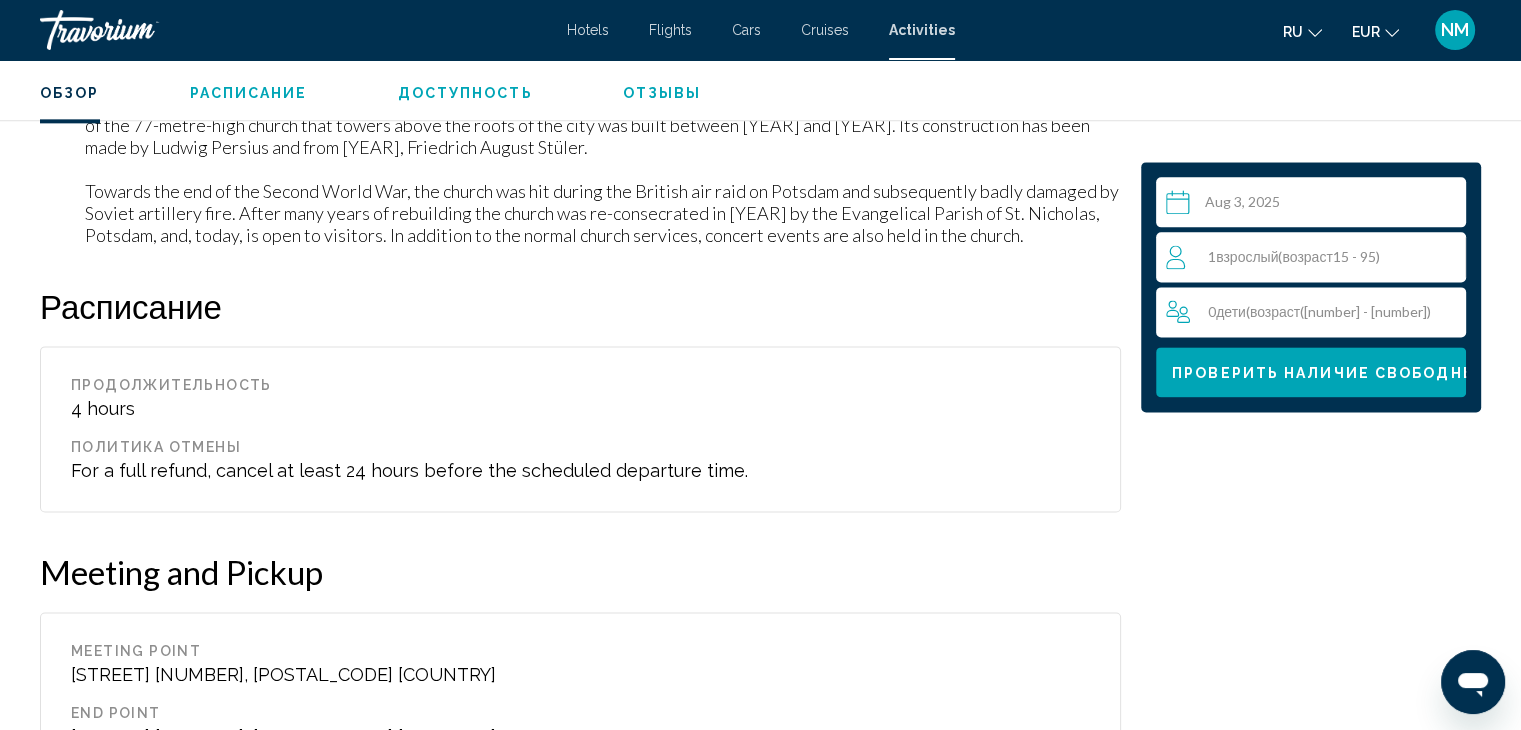 scroll, scrollTop: 2610, scrollLeft: 0, axis: vertical 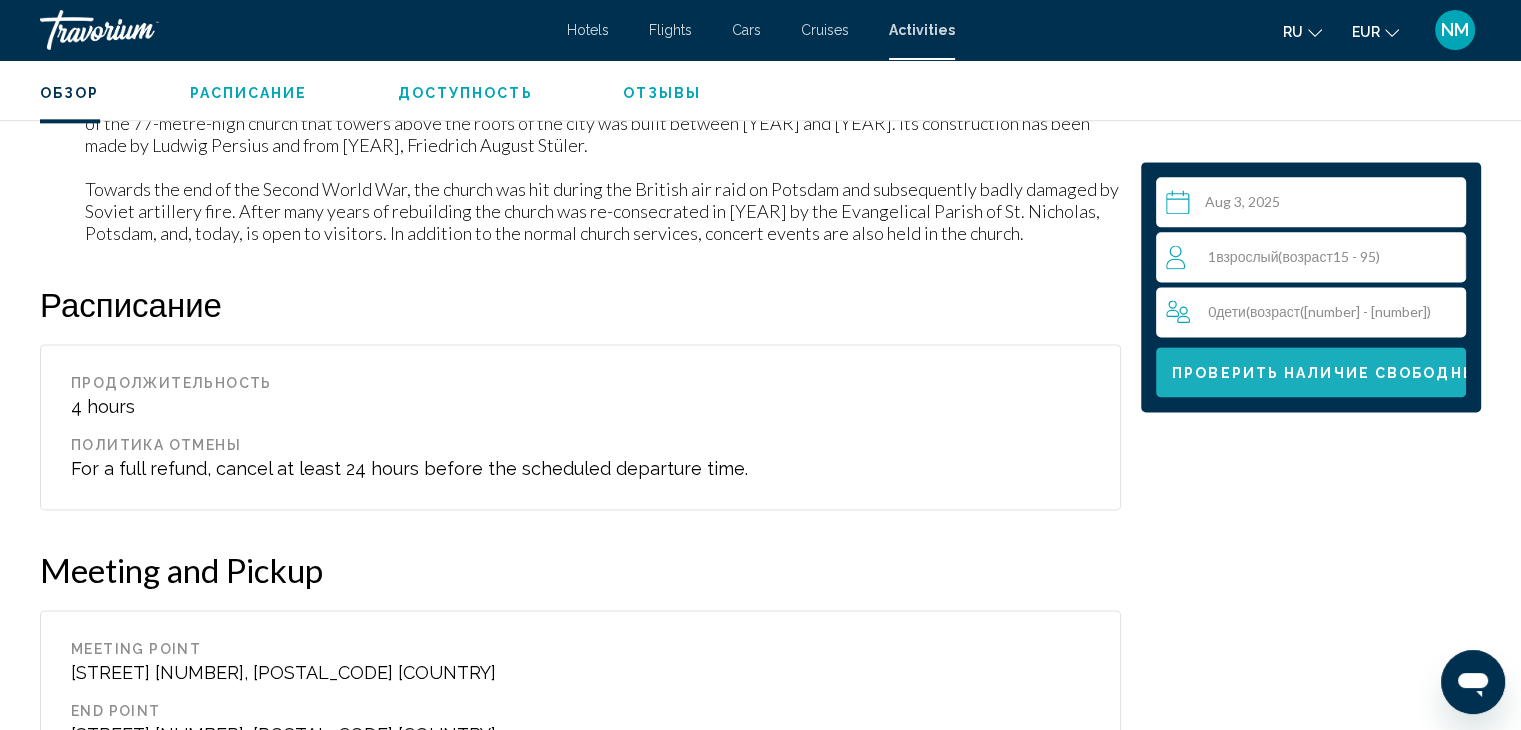 click on "Проверить наличие свободных мест" at bounding box center (1357, 373) 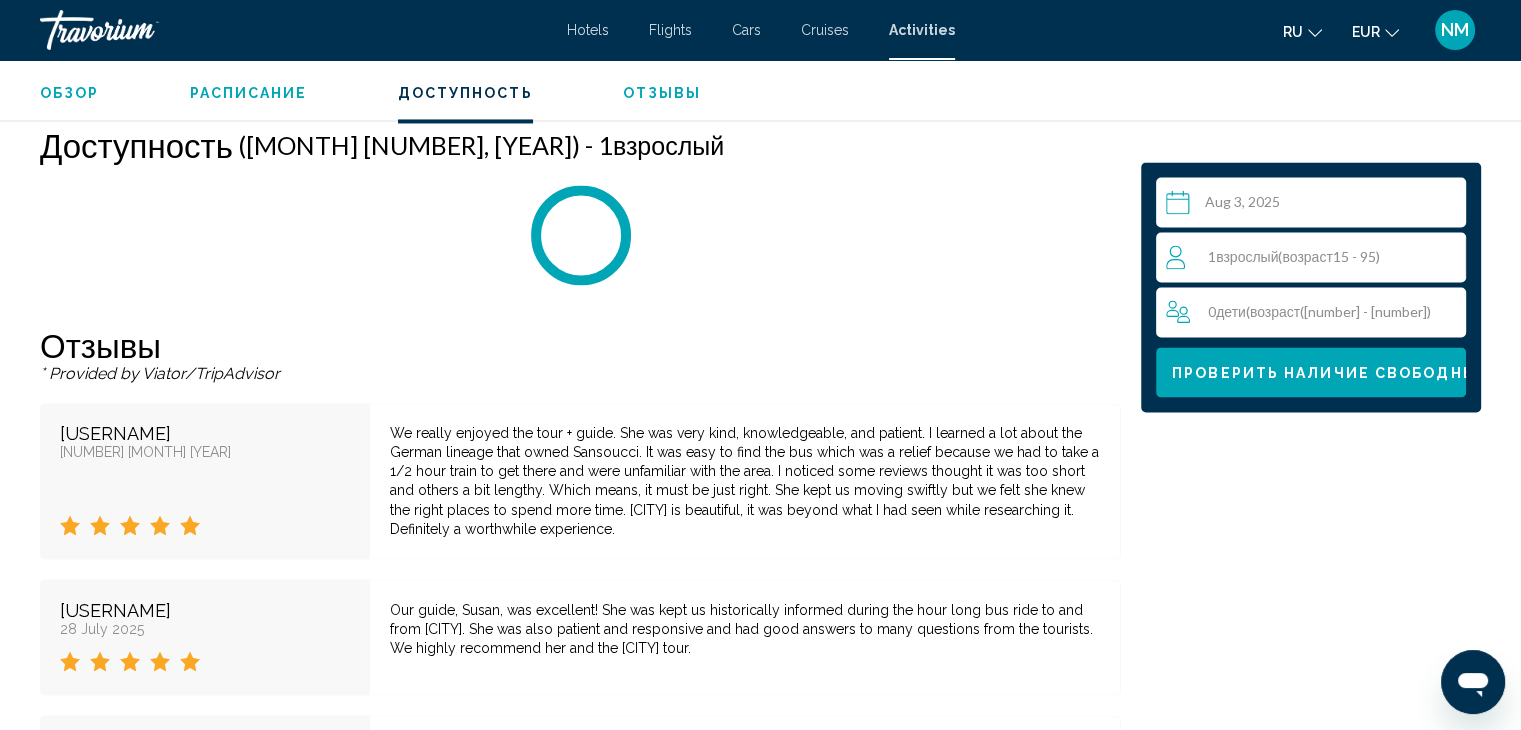 scroll, scrollTop: 3304, scrollLeft: 0, axis: vertical 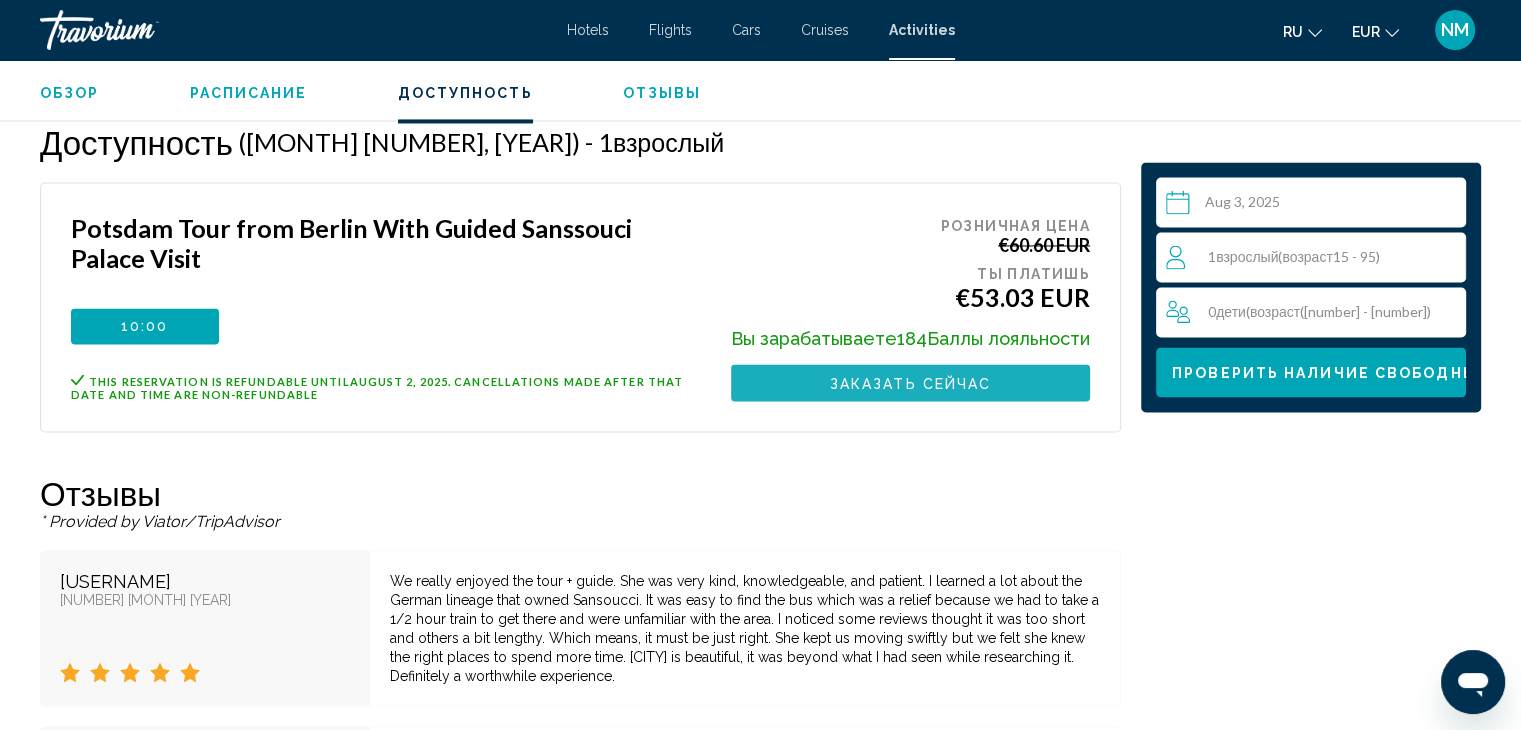 click on "Заказать сейчас" at bounding box center (911, 383) 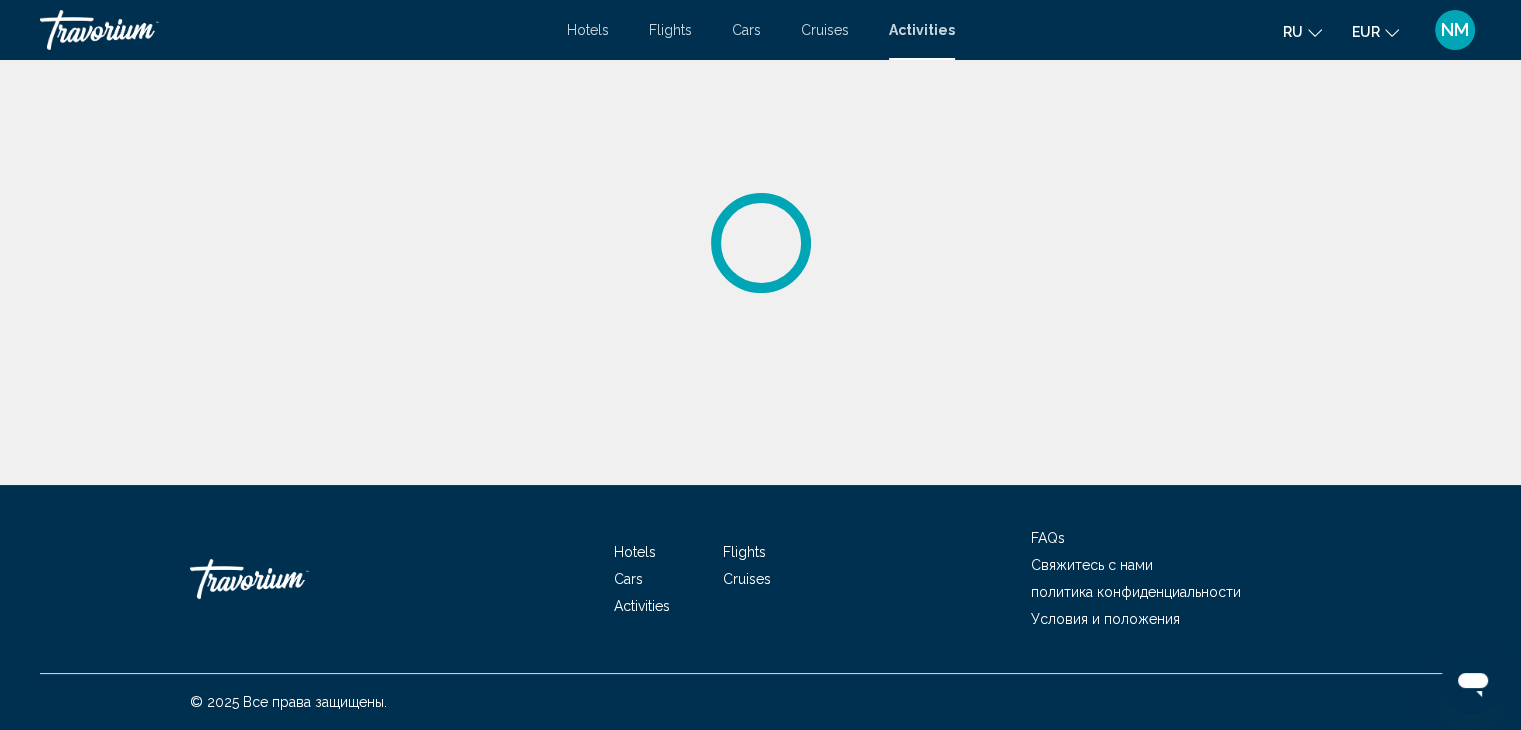 scroll, scrollTop: 0, scrollLeft: 0, axis: both 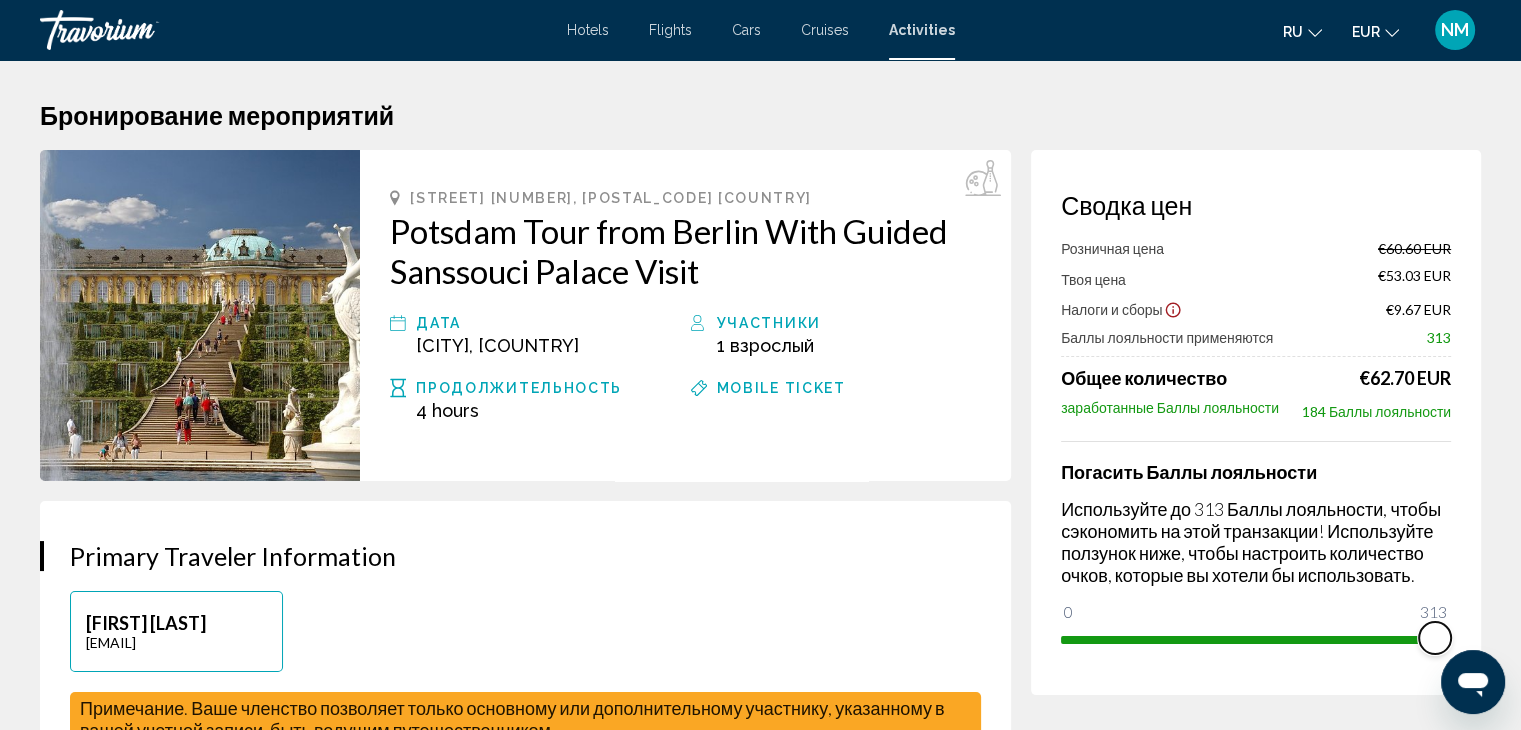 drag, startPoint x: 1084, startPoint y: 609, endPoint x: 1495, endPoint y: 574, distance: 412.48758 